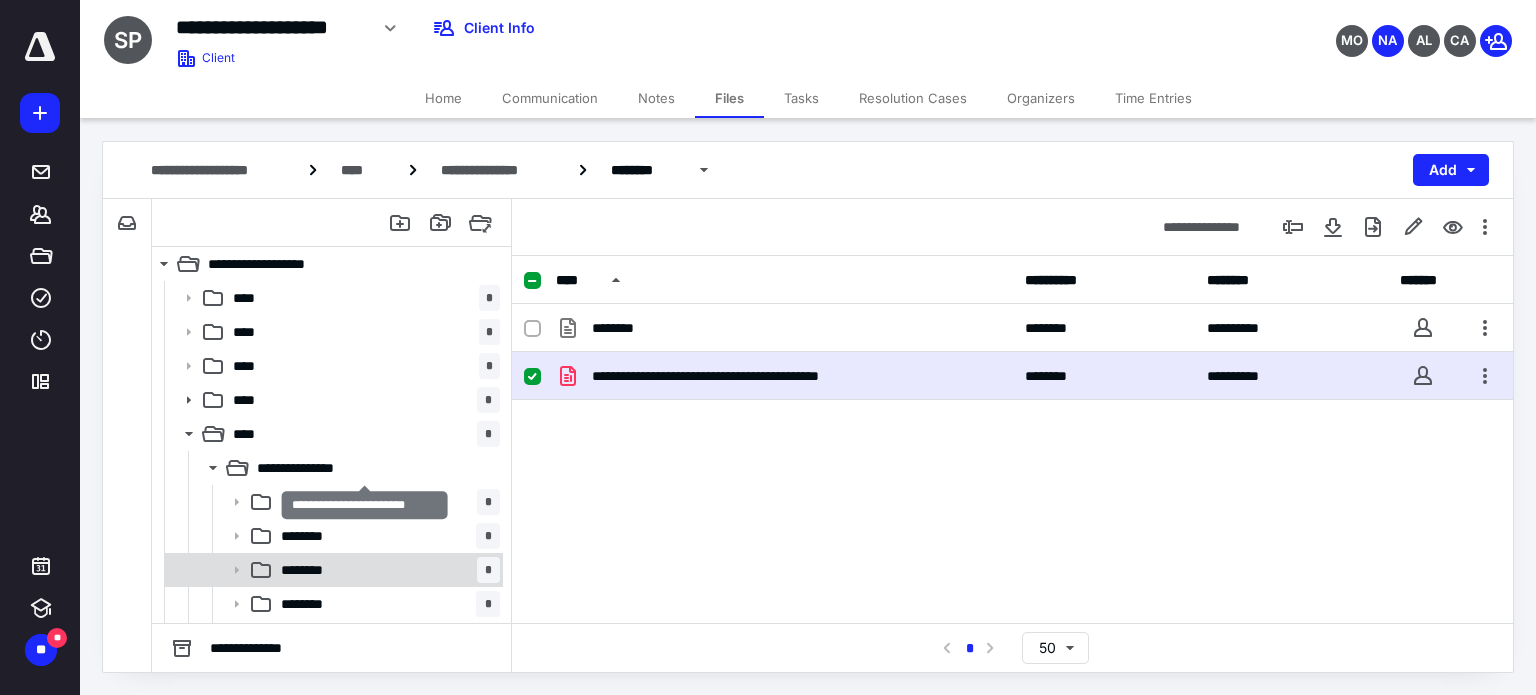 scroll, scrollTop: 0, scrollLeft: 0, axis: both 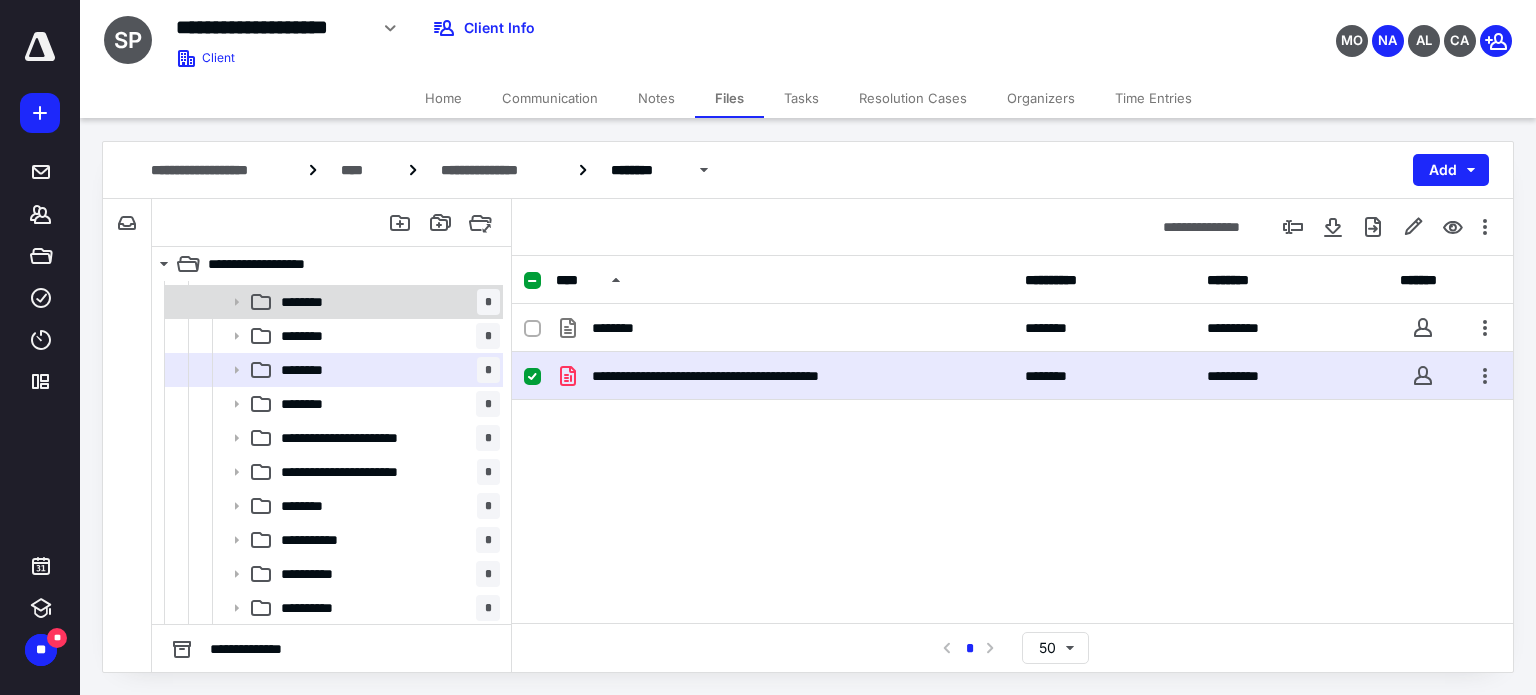 click on "******** *" at bounding box center [386, 302] 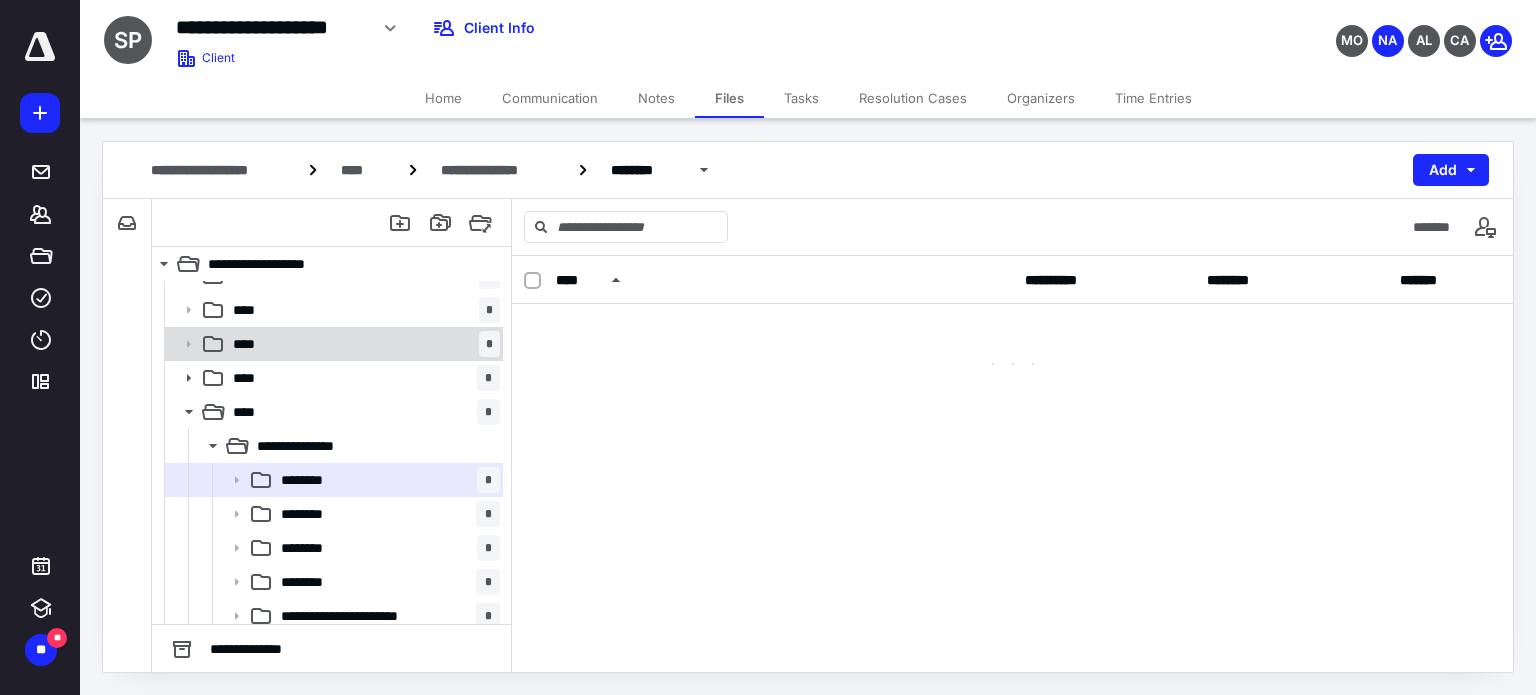 scroll, scrollTop: 0, scrollLeft: 0, axis: both 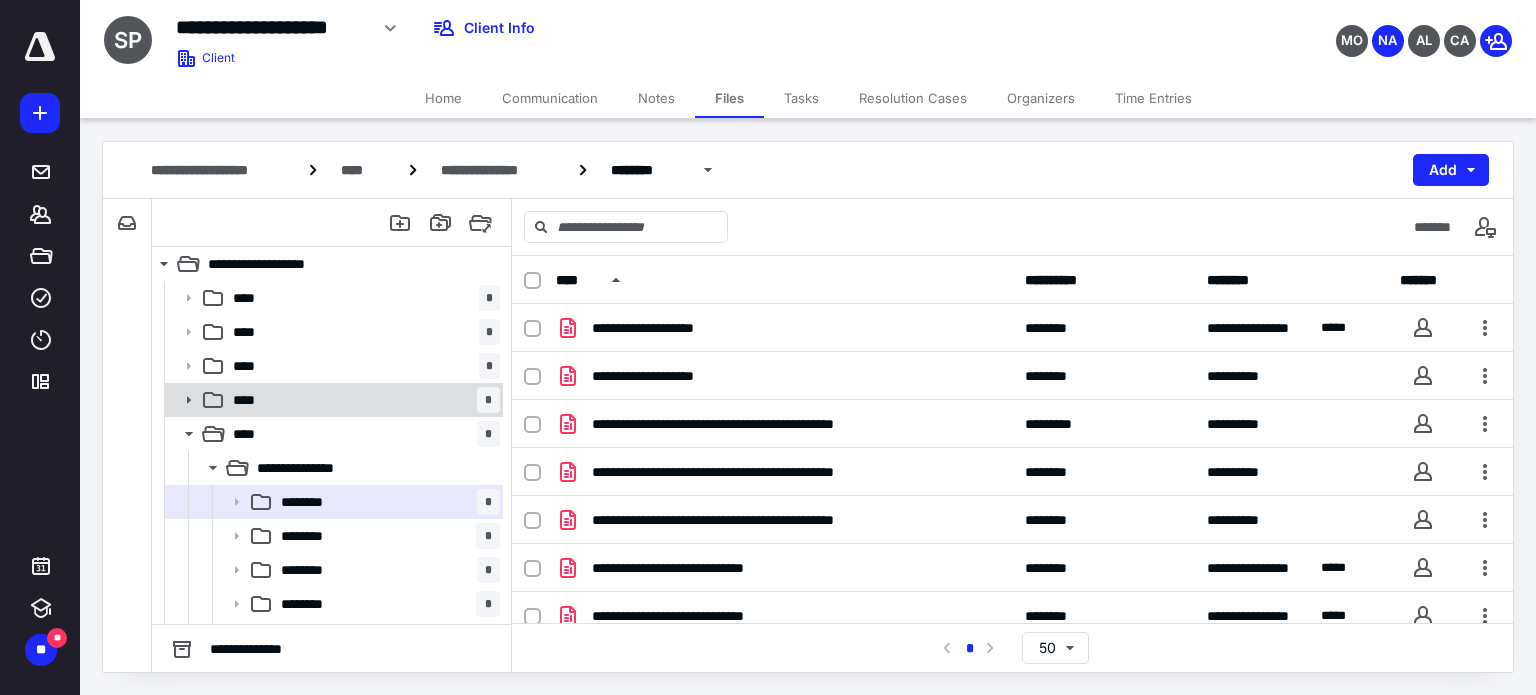 click on "**** *" at bounding box center (362, 400) 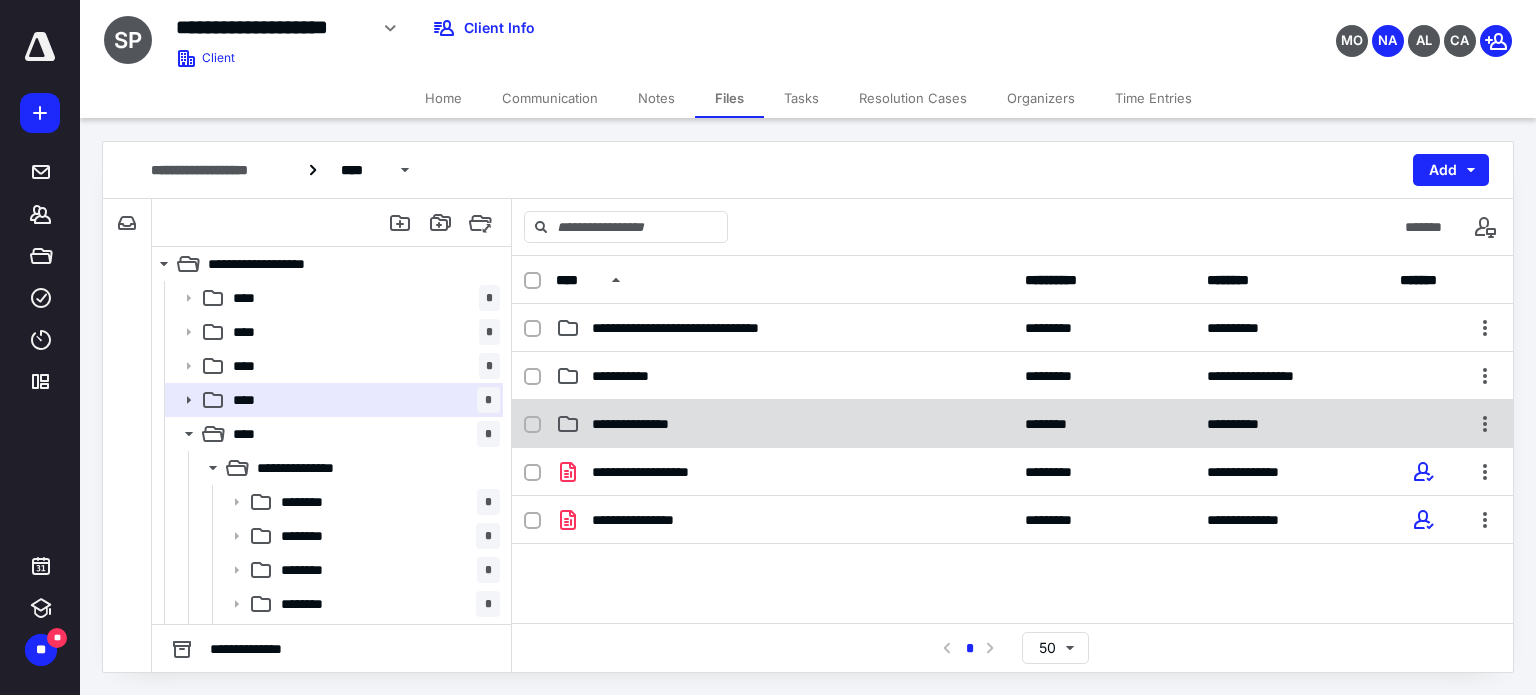 click on "**********" at bounding box center [648, 424] 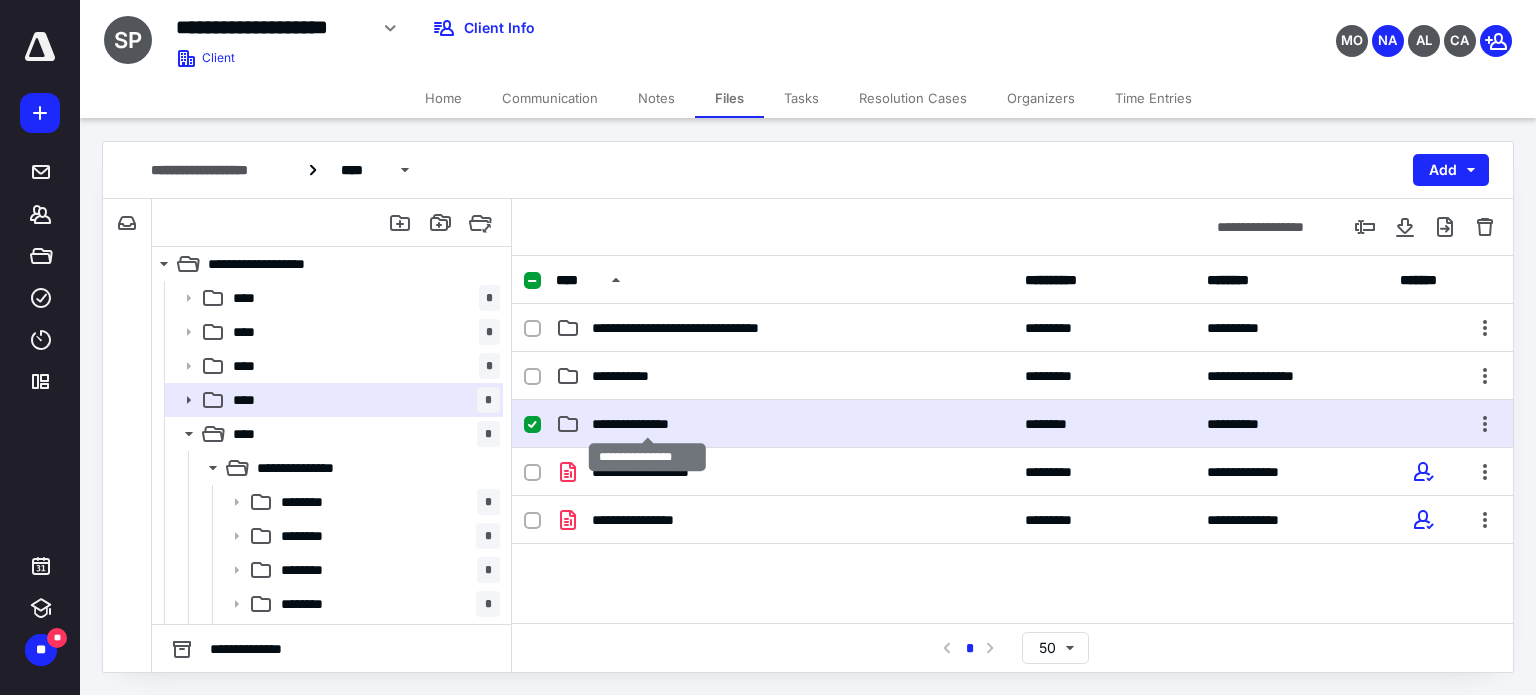 click on "**********" at bounding box center (648, 424) 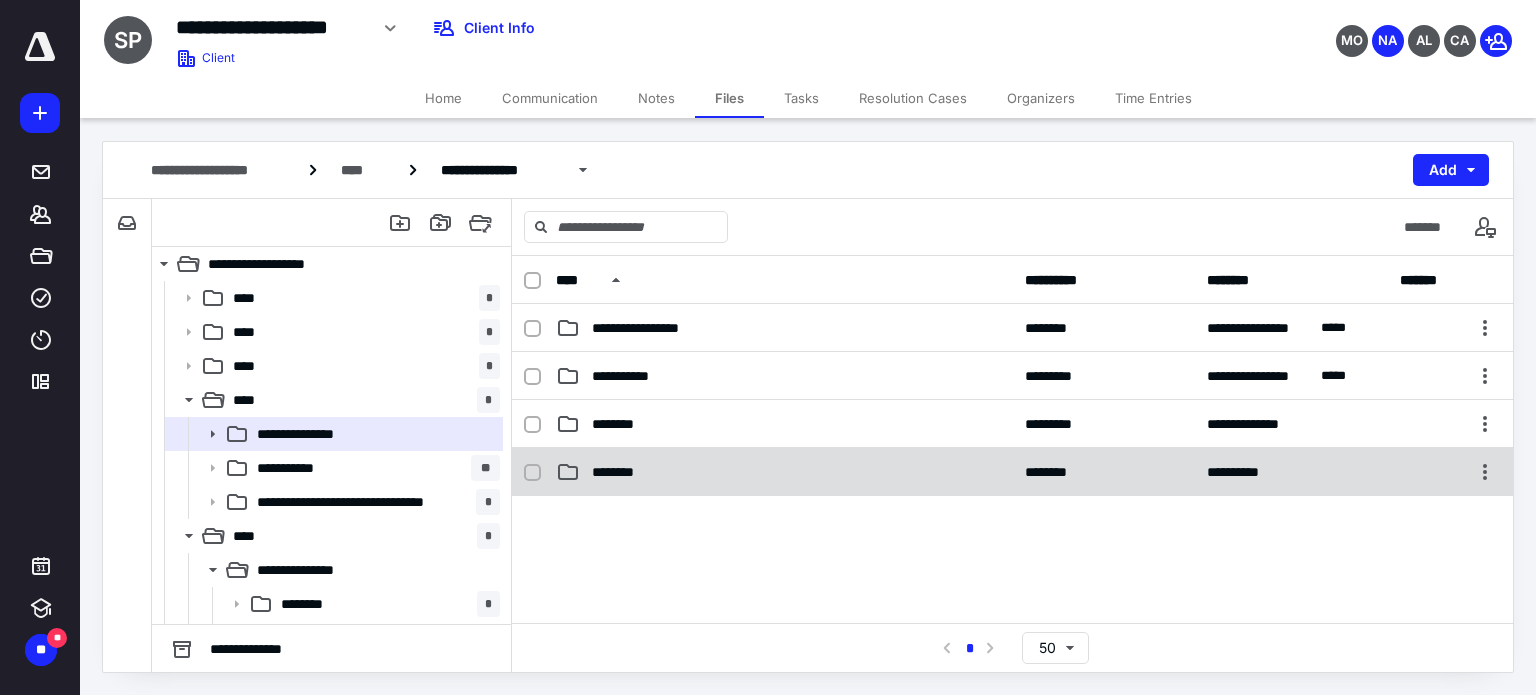click on "********" at bounding box center (784, 472) 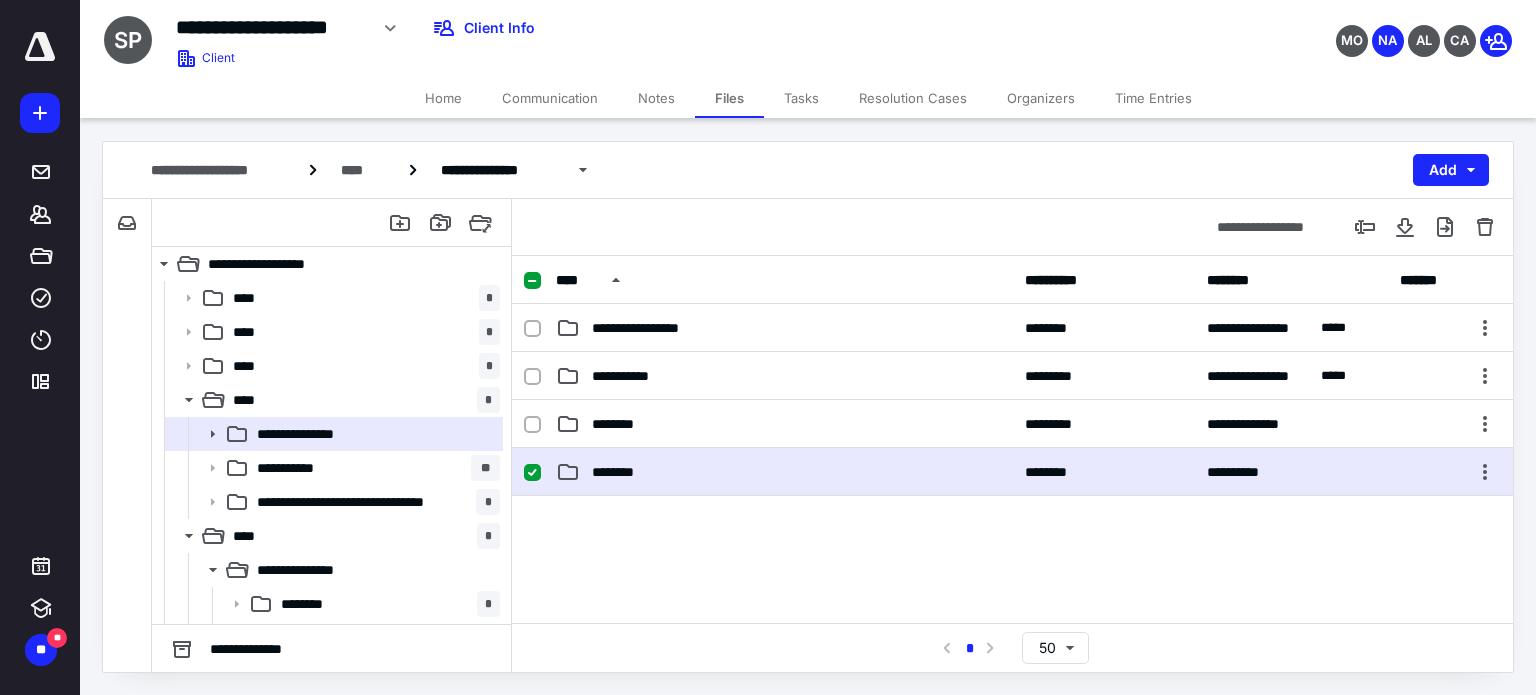click on "********" at bounding box center [784, 472] 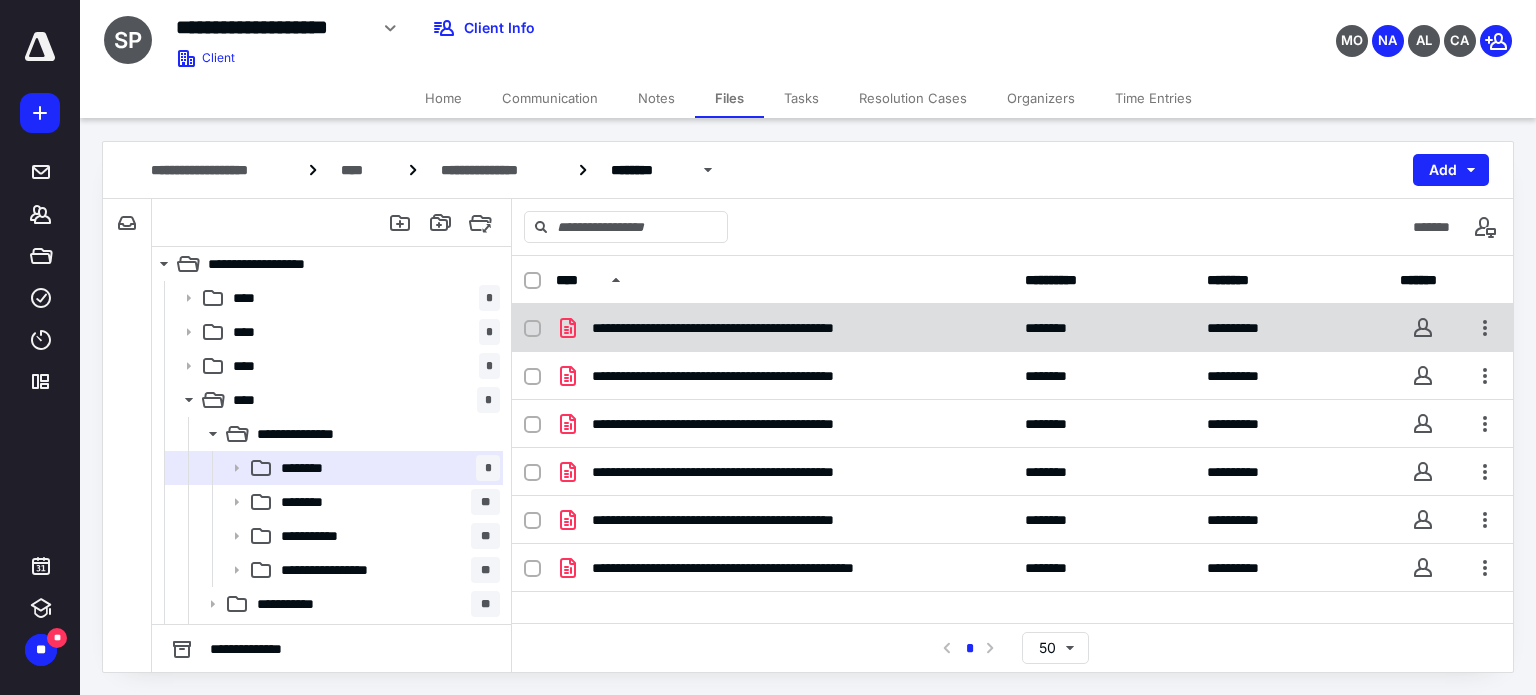click on "**********" at bounding box center (771, 328) 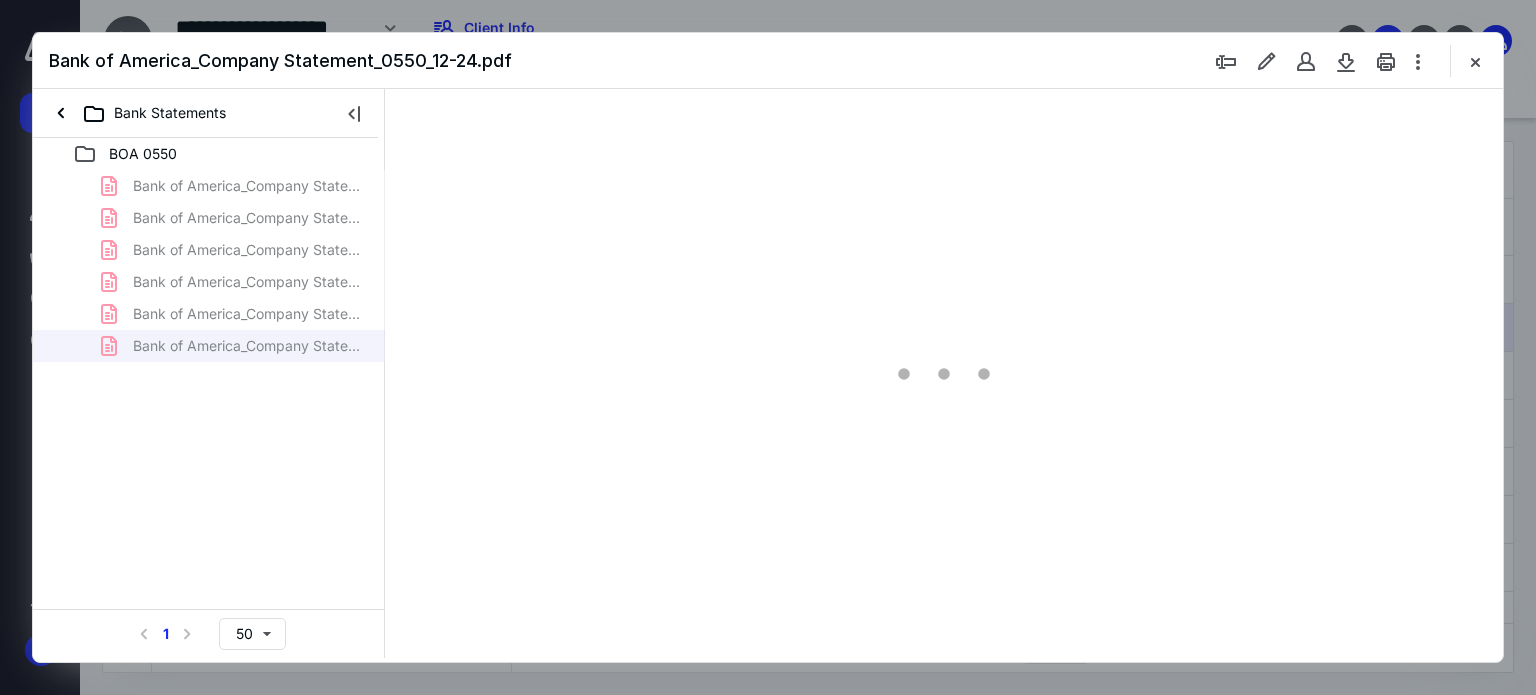 scroll, scrollTop: 0, scrollLeft: 0, axis: both 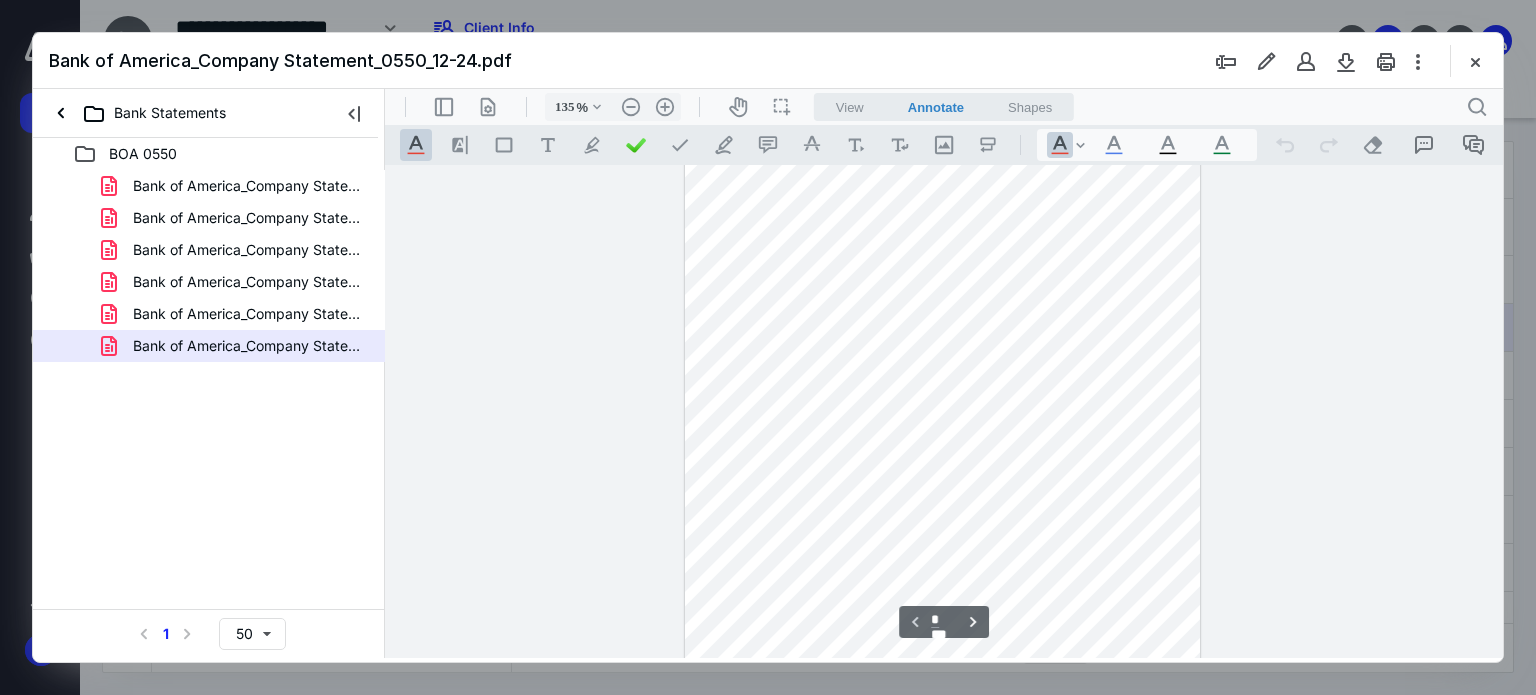 type on "160" 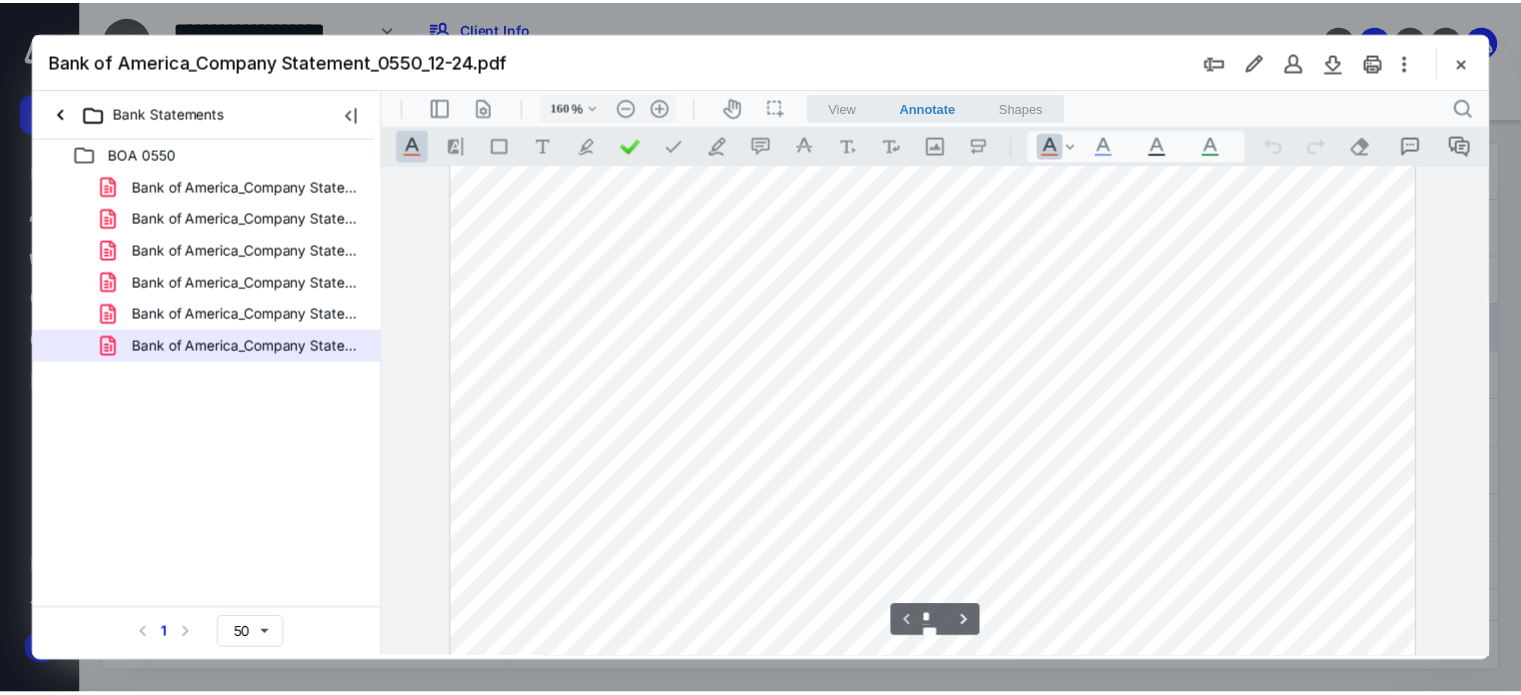 scroll, scrollTop: 161, scrollLeft: 0, axis: vertical 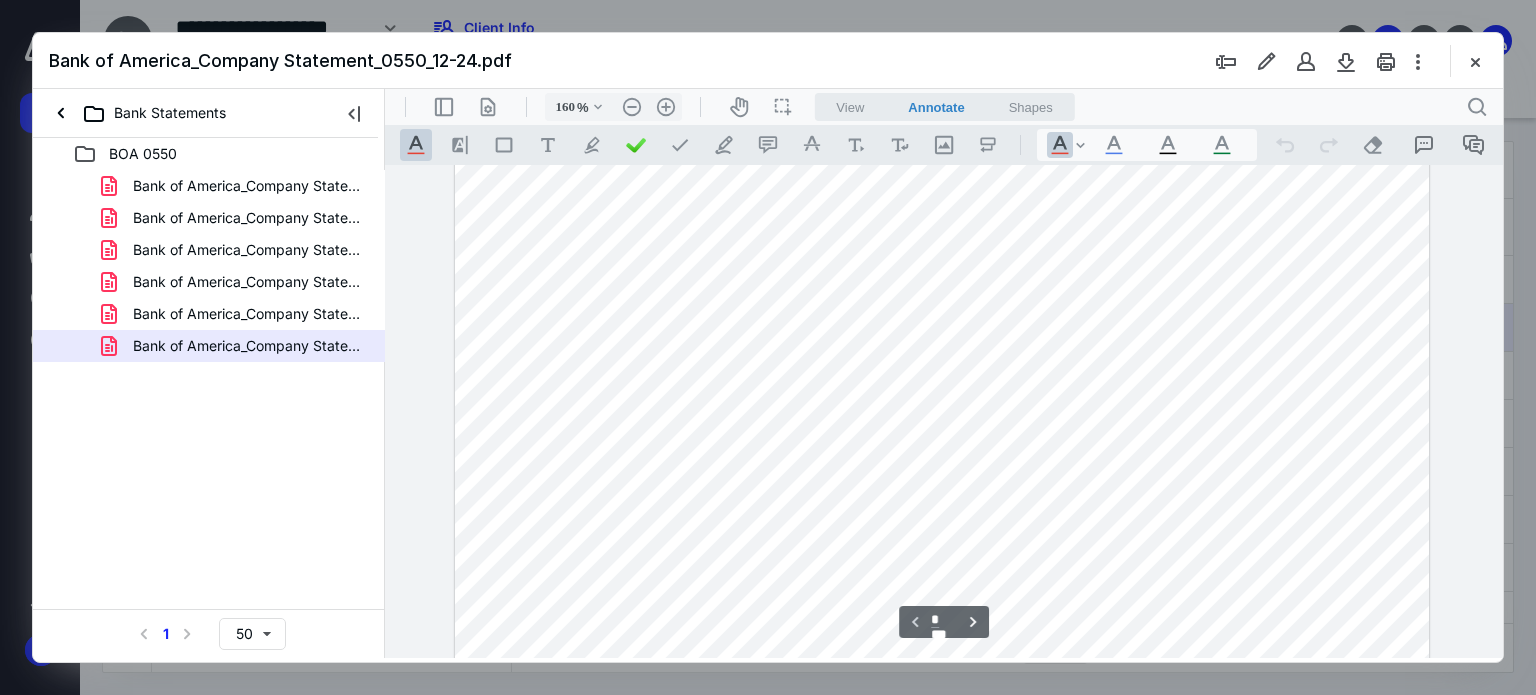 click on ".cls-1{fill:#abb0c4;} icon - header - sidebar - line .cls-1{fill:#abb0c4;} icon - header - page manipulation - line 160 % .cls-1{fill:#abb0c4;} icon - chevron - down .cls-1{fill:#abb0c4;} icon - header - zoom - out - line Current zoom is   160 % .cls-1{fill:#abb0c4;} icon - header - zoom - in - line icon-header-pan20 icon / operation / multi select View Annotate Shapes Annotate .cls-1{fill:#abb0c4;} icon - chevron - down View Annotate Shapes .cls-1{fill:#abb0c4;} icon - header - search" at bounding box center [944, 107] 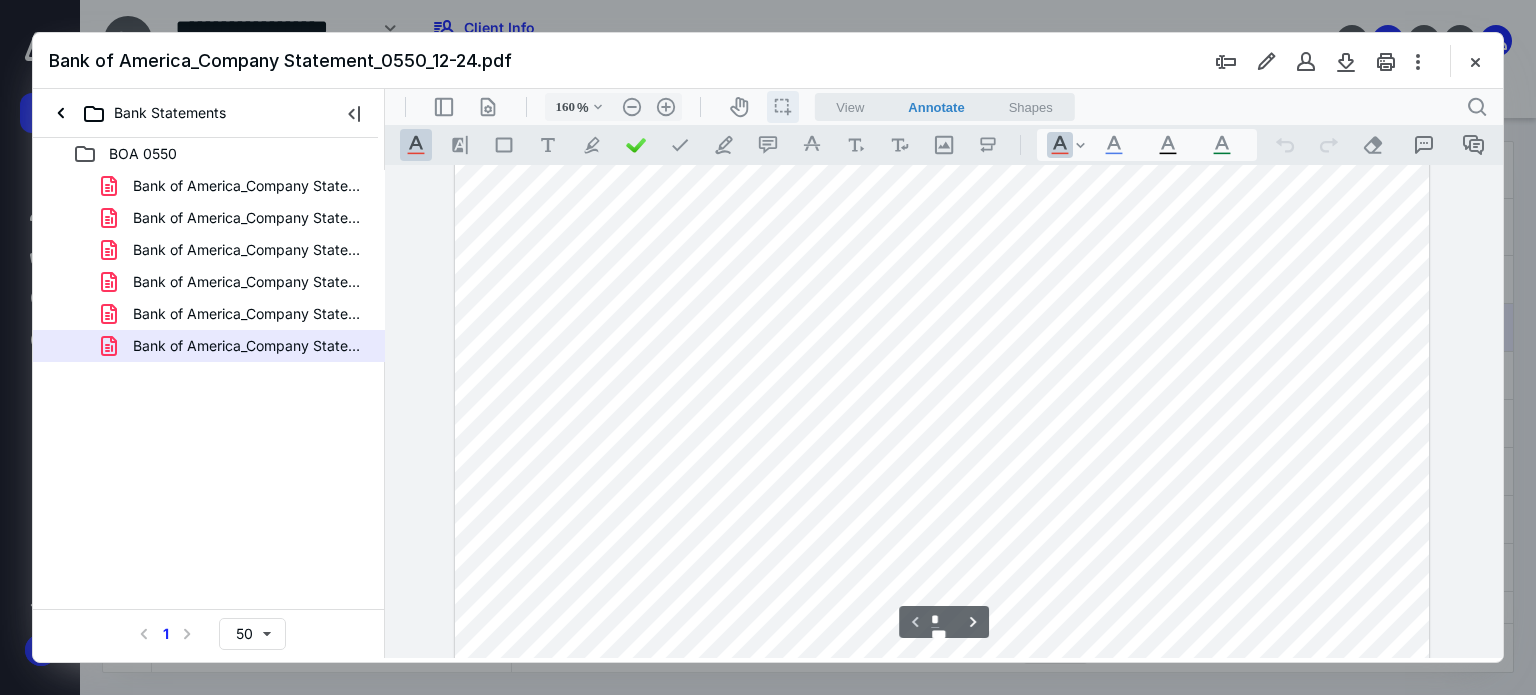 click on "icon / operation / multi select" at bounding box center [783, 107] 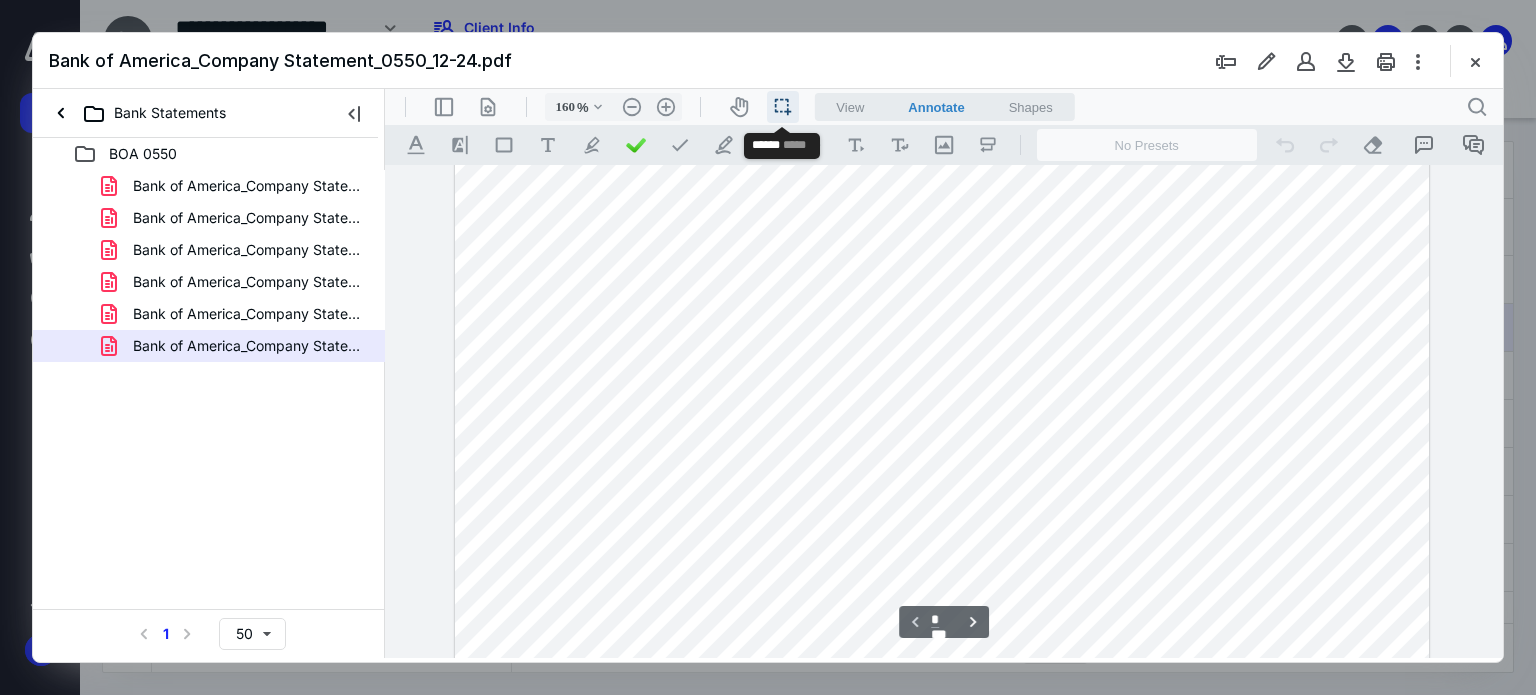 click on "icon / operation / multi select" at bounding box center (783, 107) 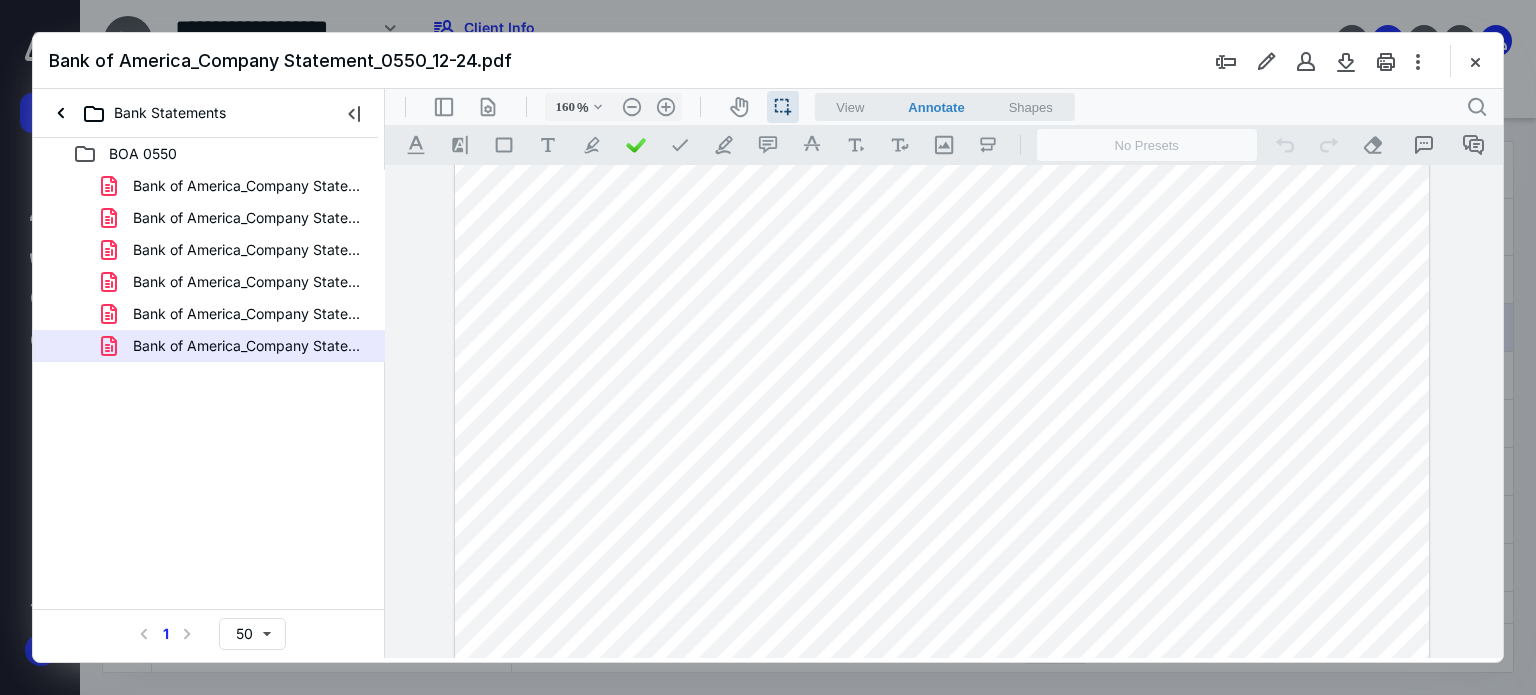 drag, startPoint x: 1324, startPoint y: 451, endPoint x: 1375, endPoint y: 456, distance: 51.24451 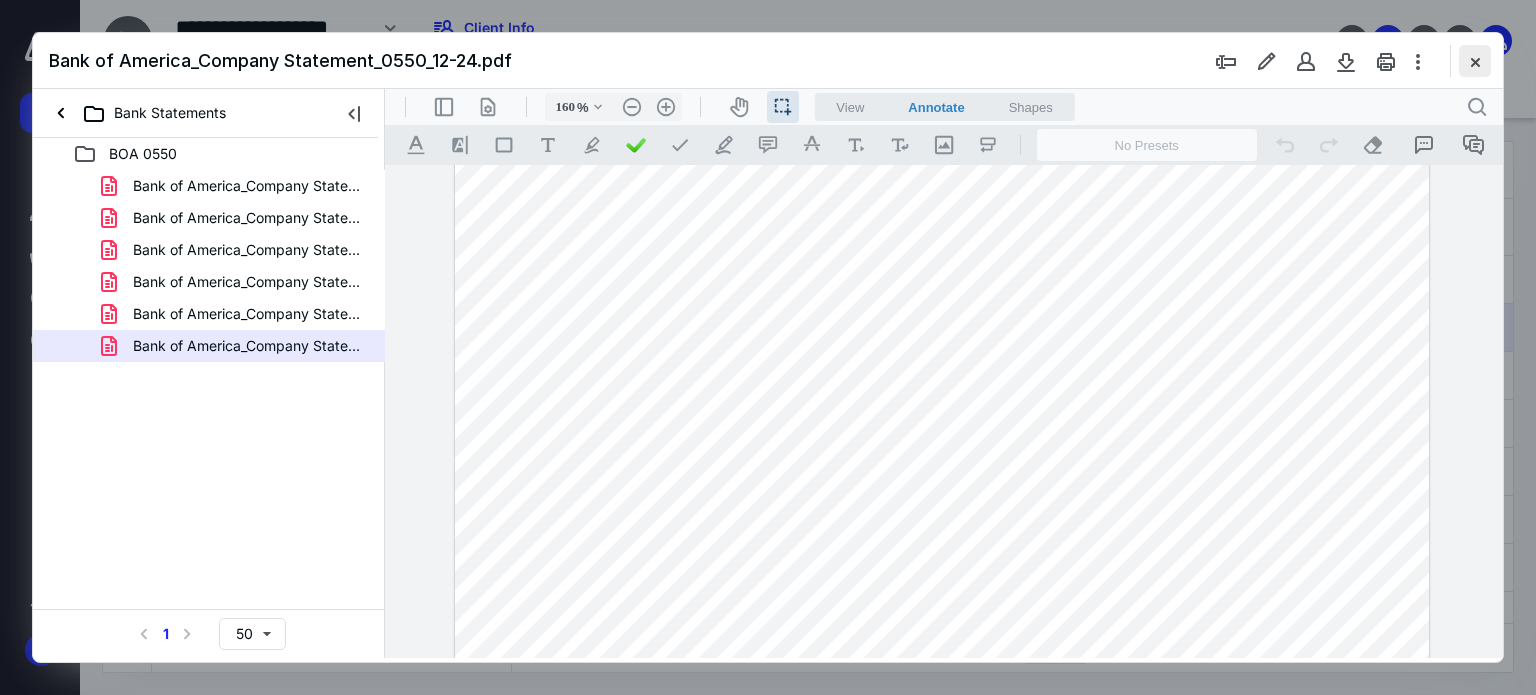 click at bounding box center [1475, 61] 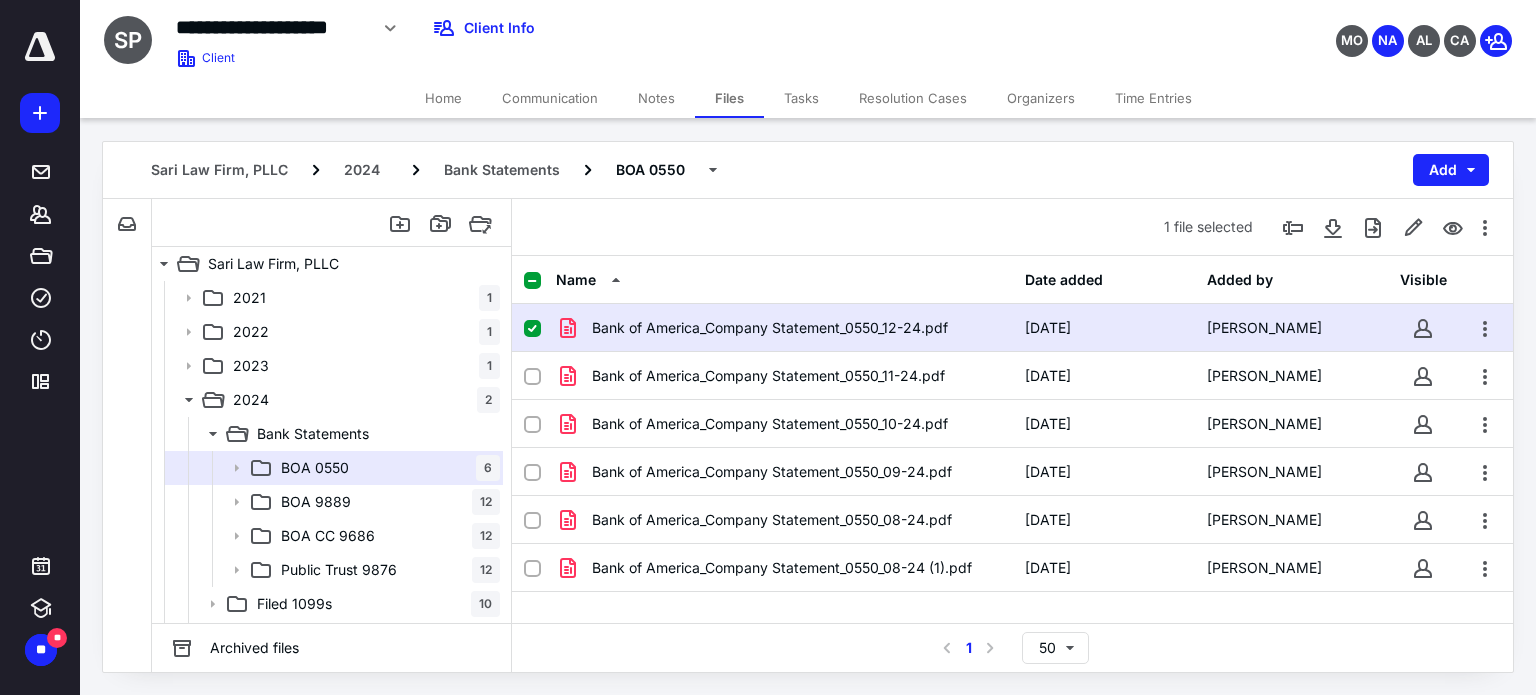 click on "Time Entries" at bounding box center [1153, 98] 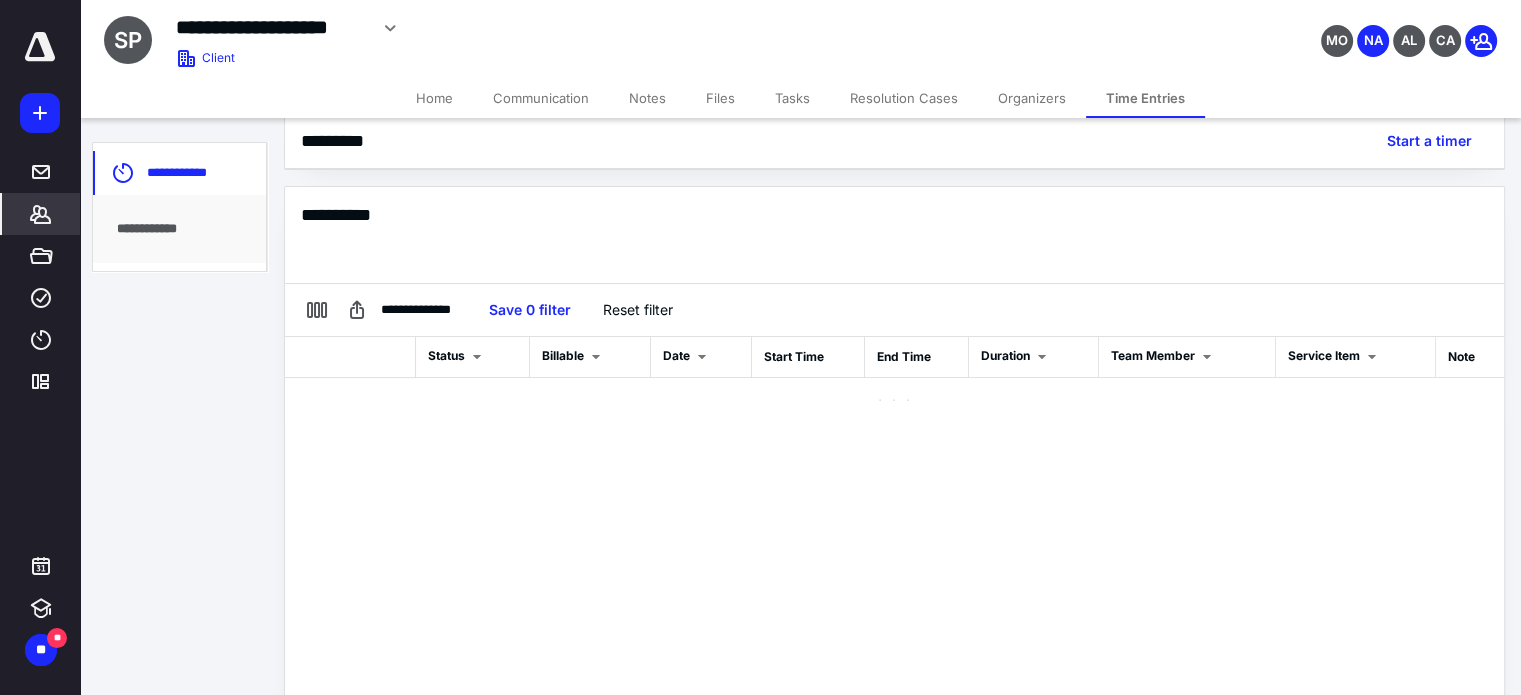 scroll, scrollTop: 230, scrollLeft: 0, axis: vertical 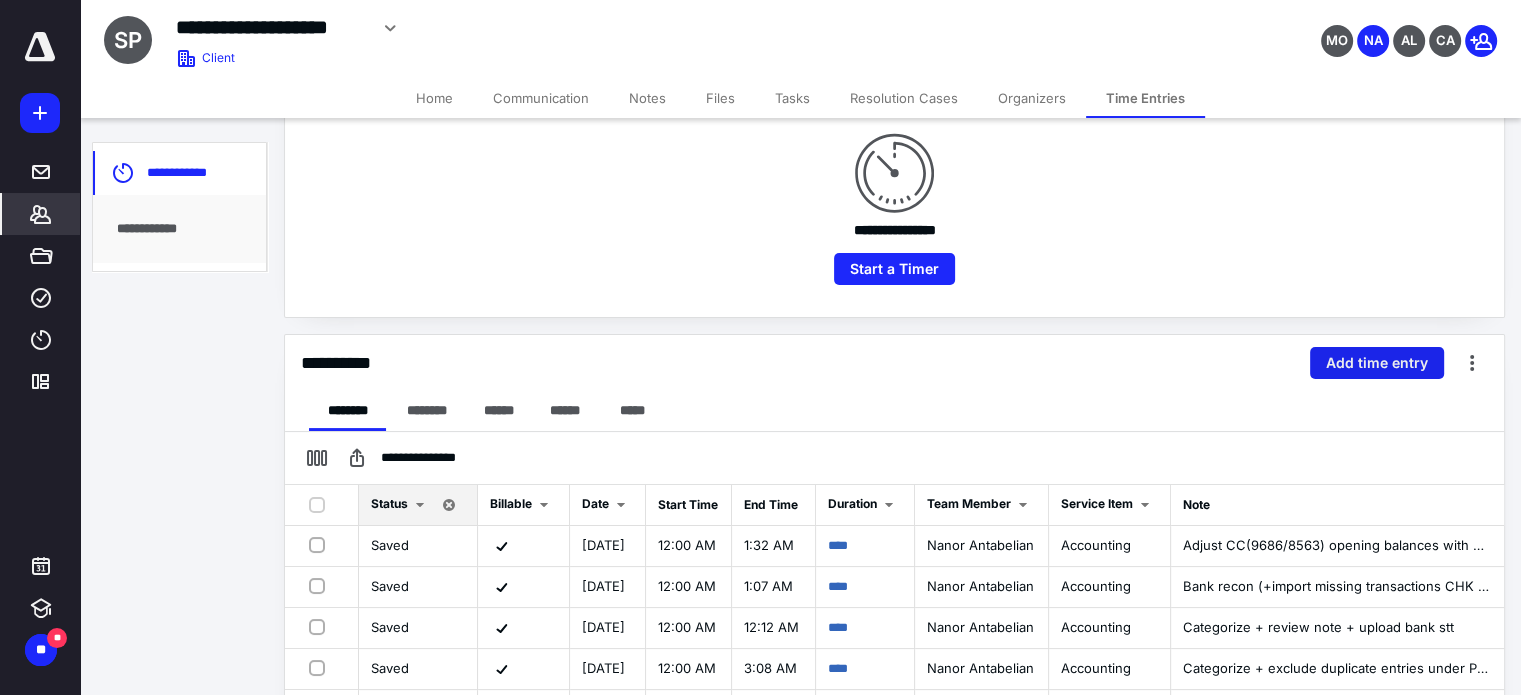 click on "Add time entry" at bounding box center [1377, 363] 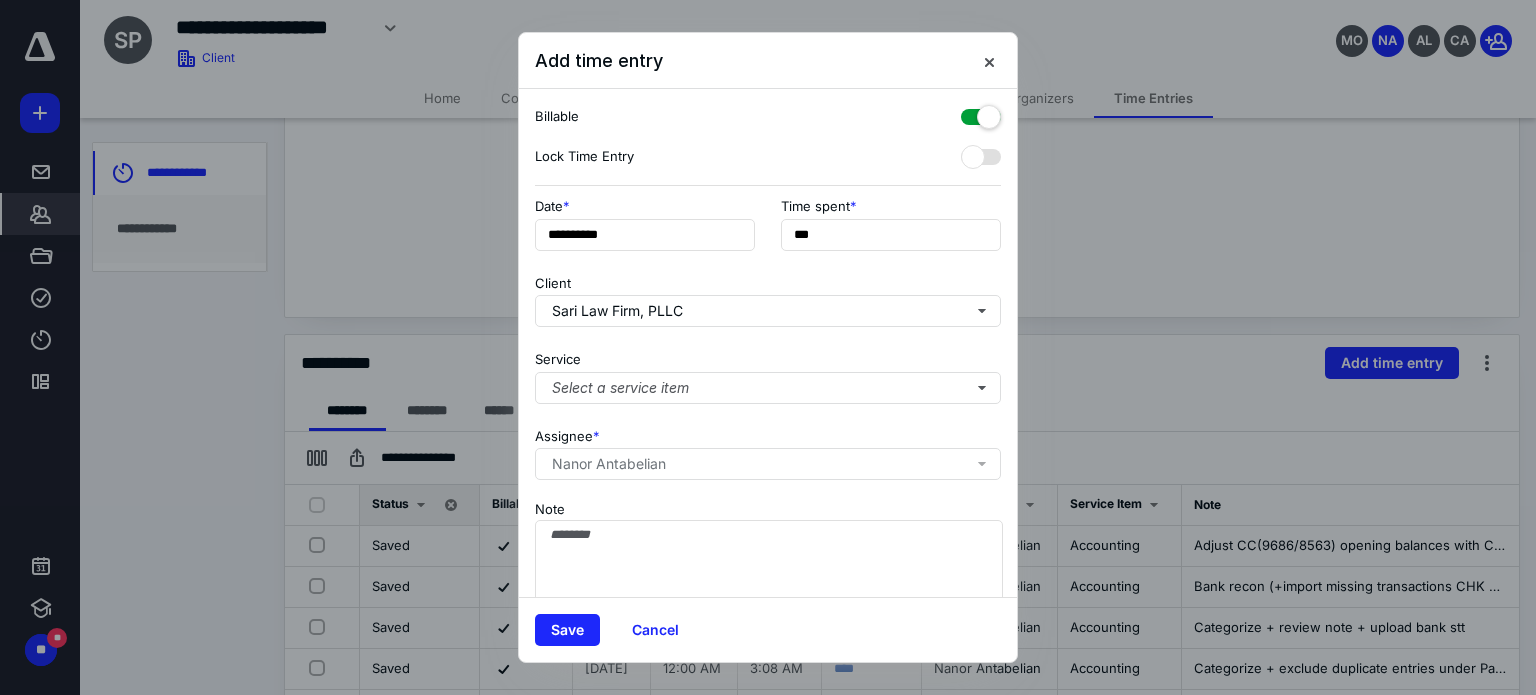 click on "**********" at bounding box center (768, 343) 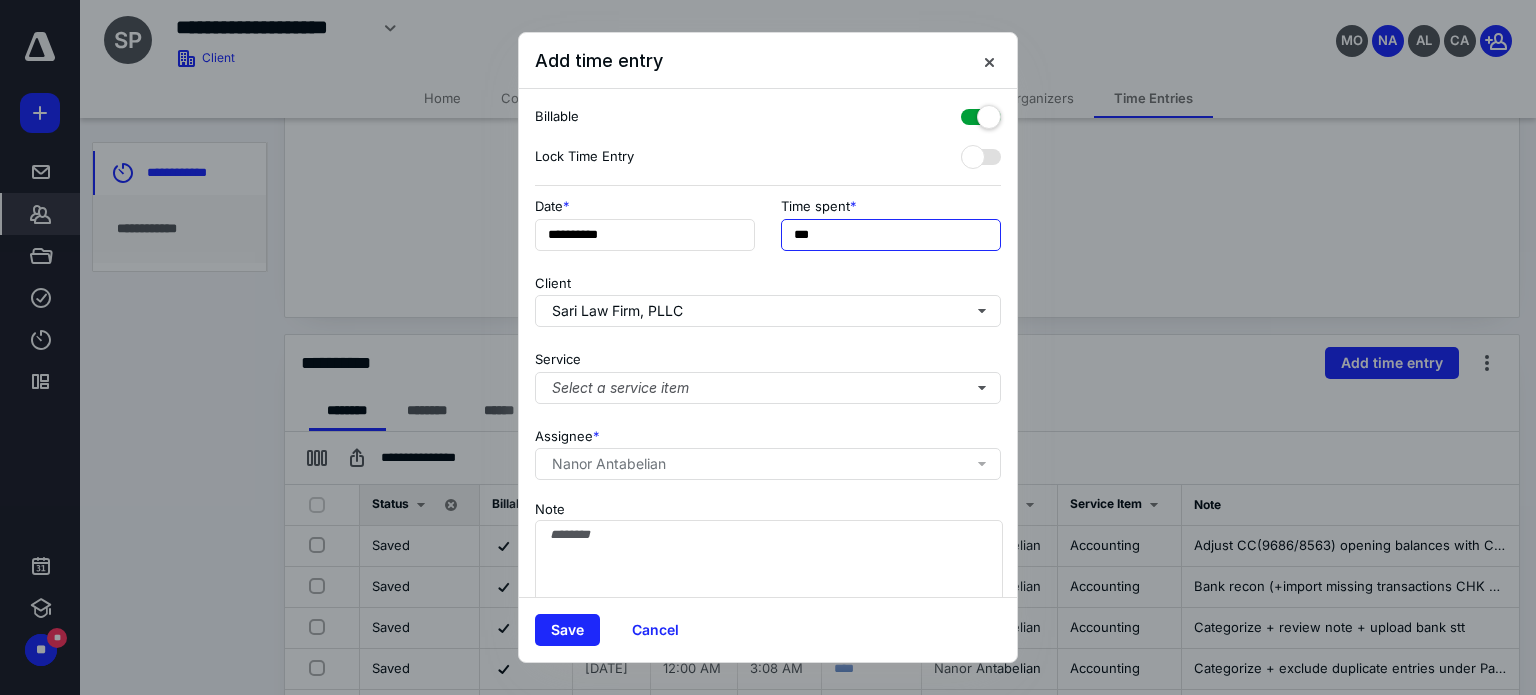 click on "***" at bounding box center [891, 235] 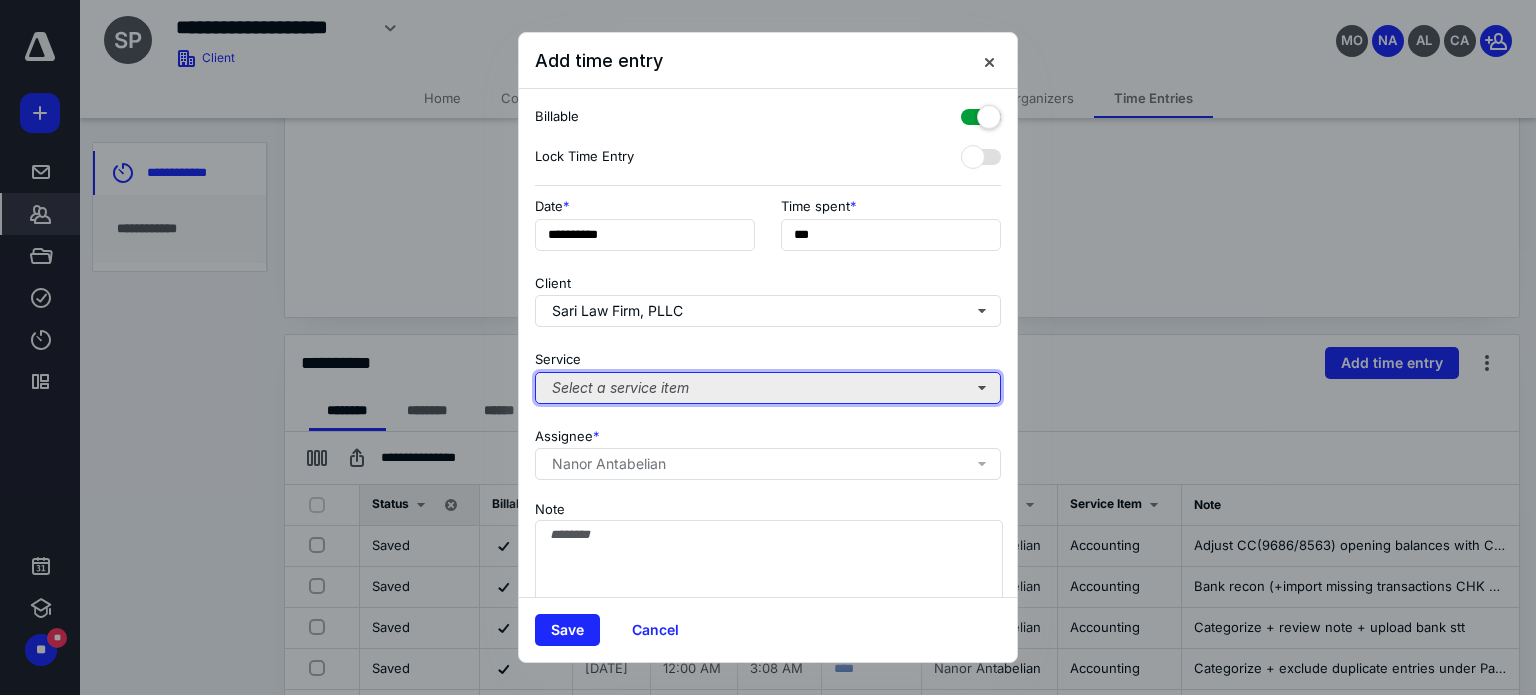 type on "******" 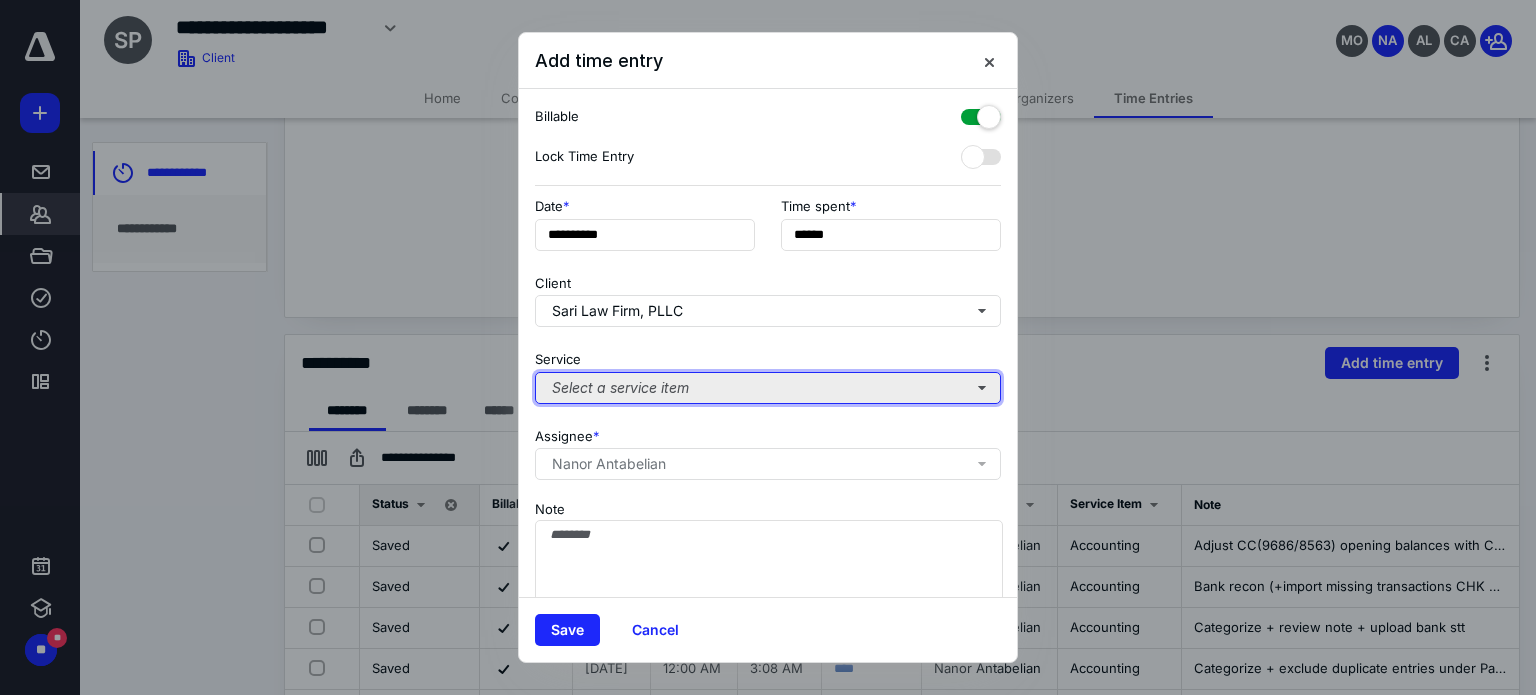 click on "Select a service item" at bounding box center (768, 388) 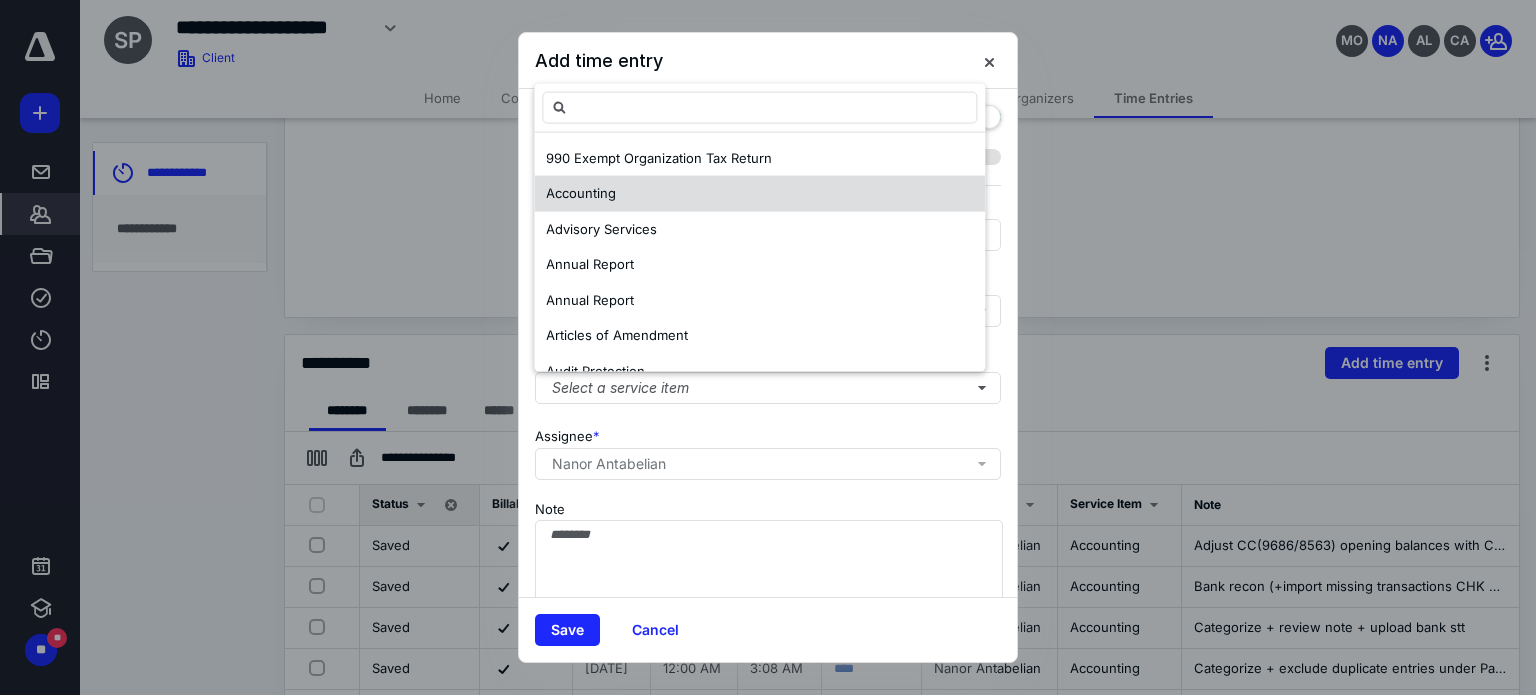 click on "Accounting" at bounding box center [581, 193] 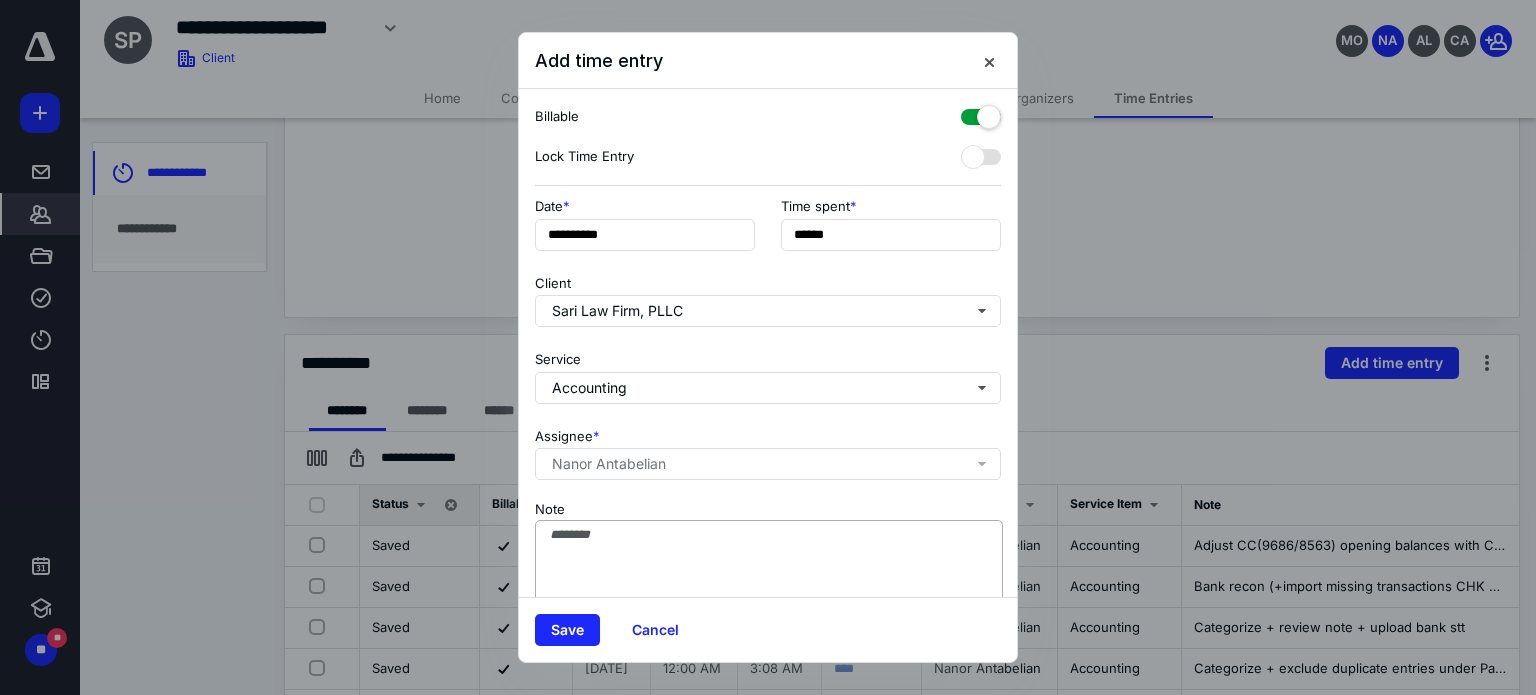 click on "Note" at bounding box center [768, 558] 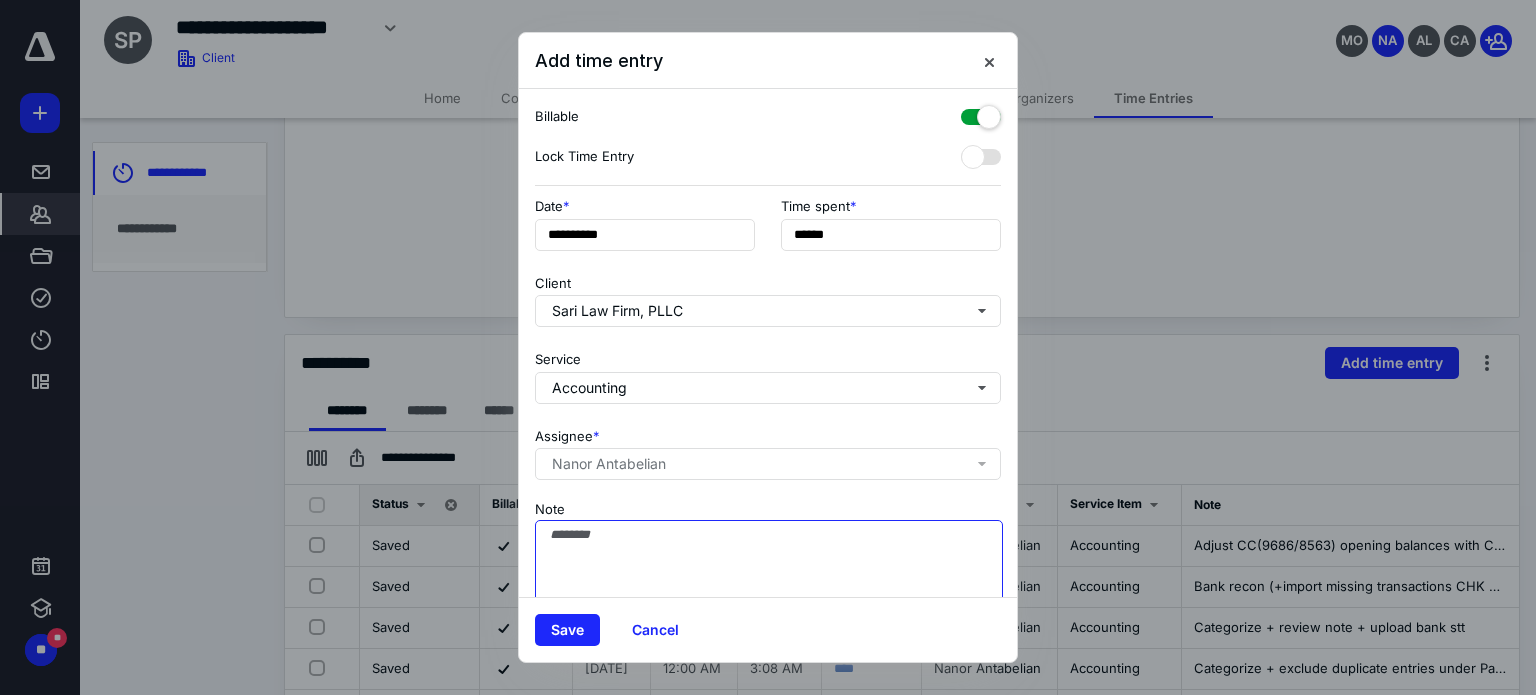 click on "Note" at bounding box center (769, 570) 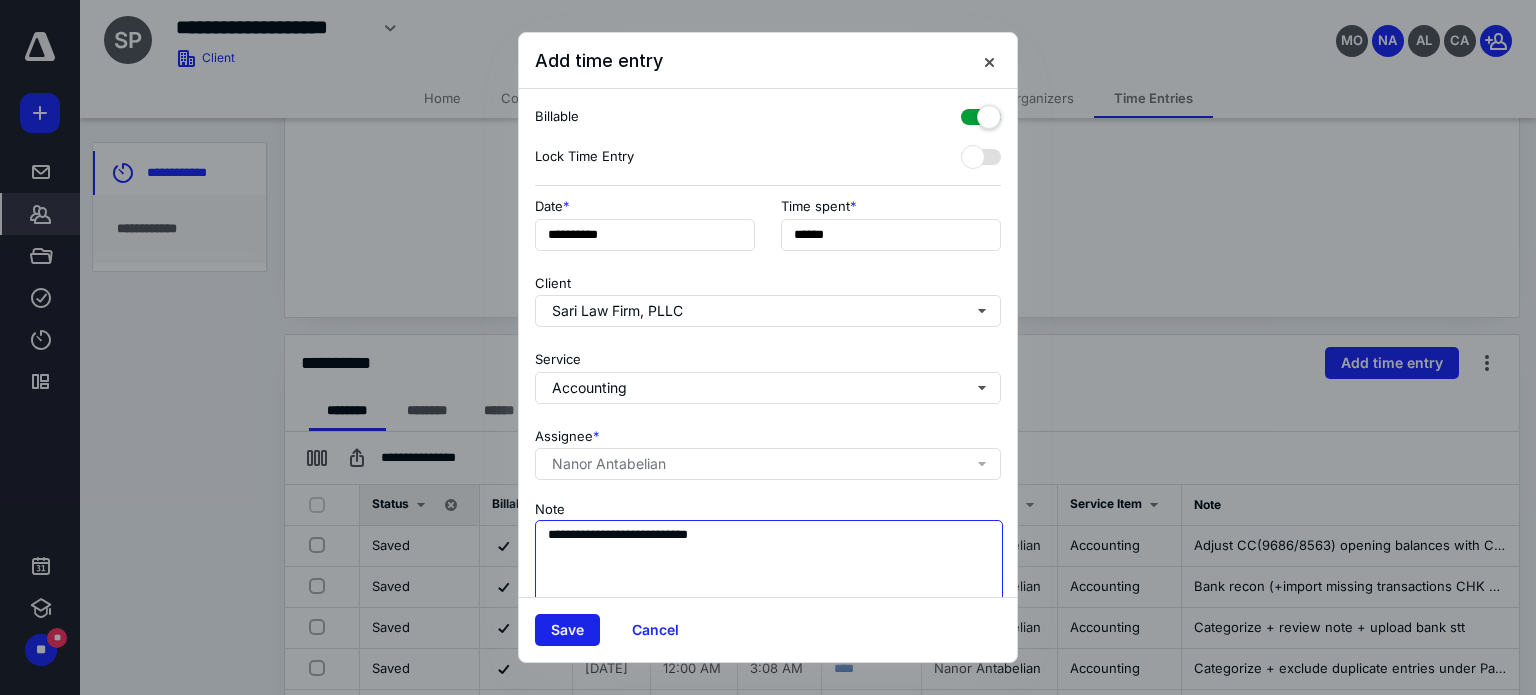 type on "**********" 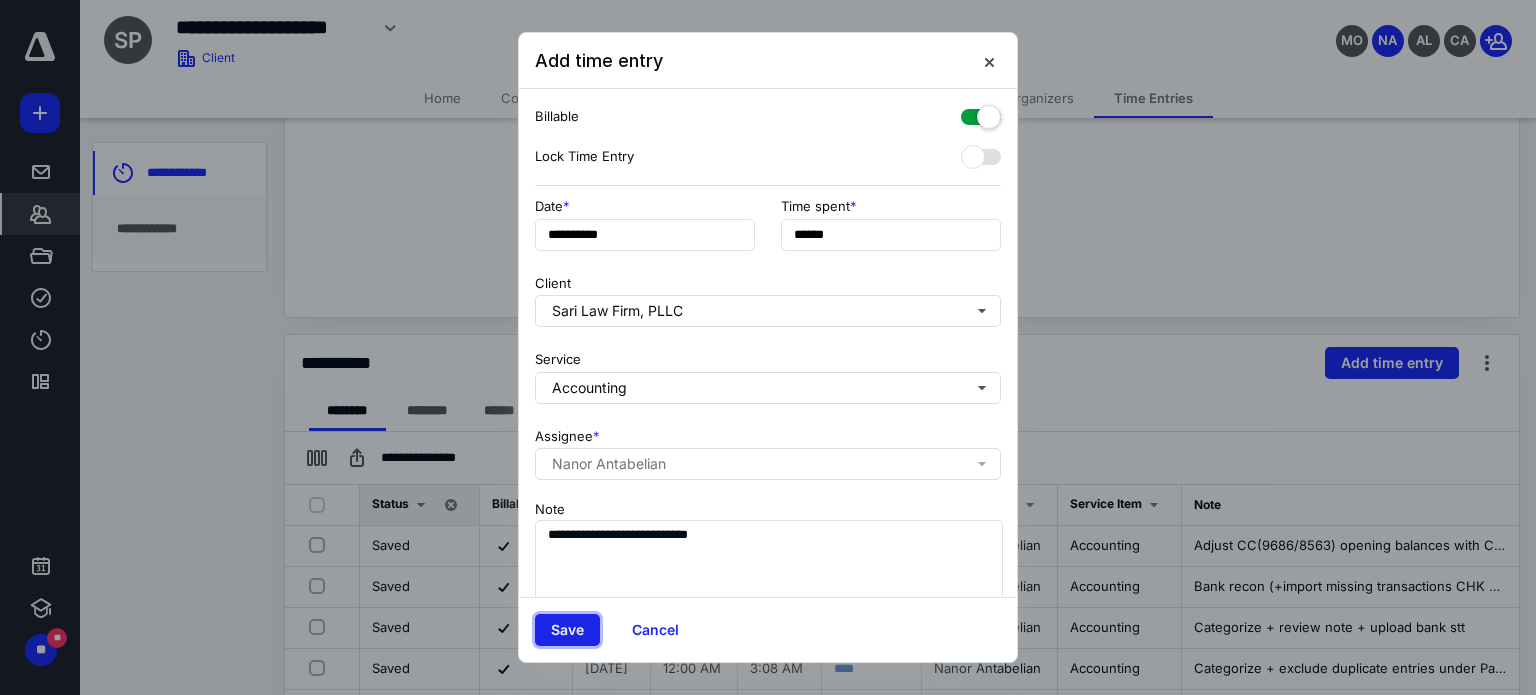 click on "Save" at bounding box center (567, 630) 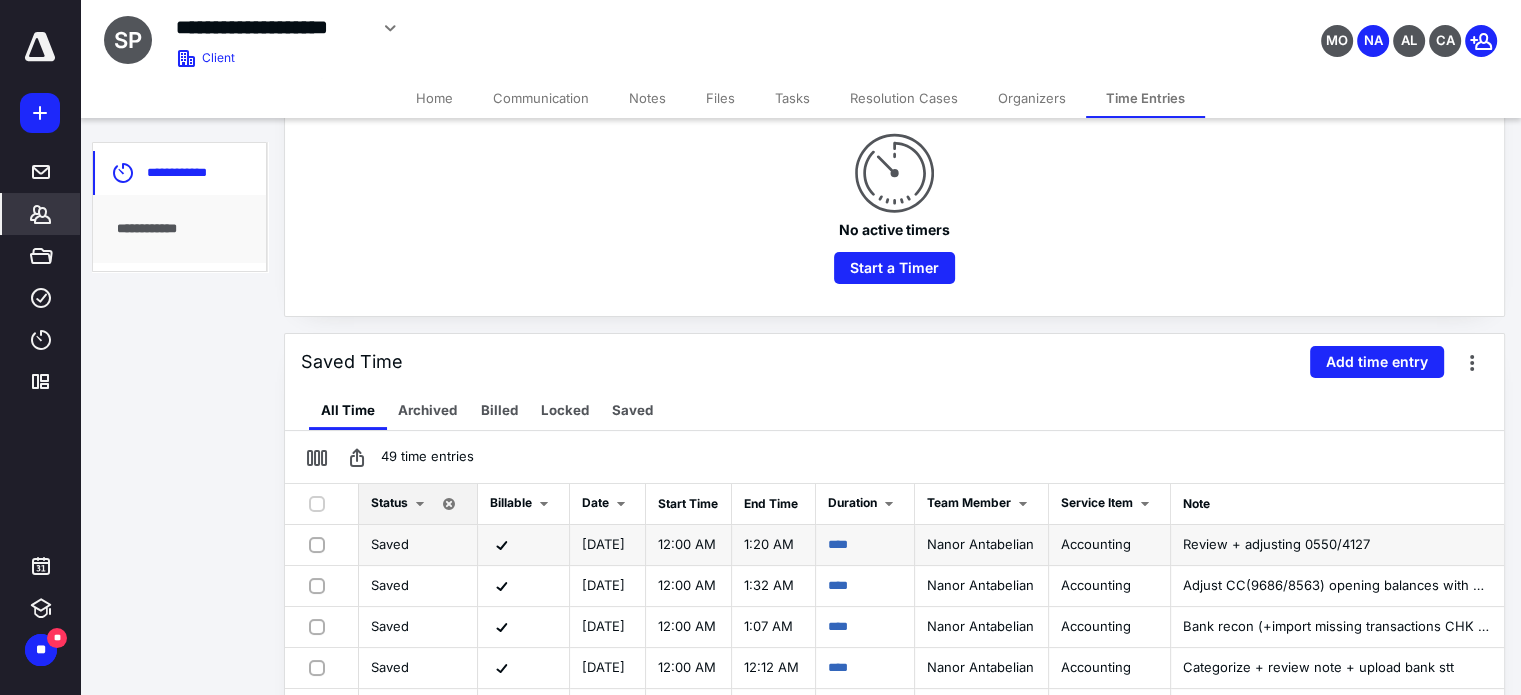 click on "****" at bounding box center [865, 545] 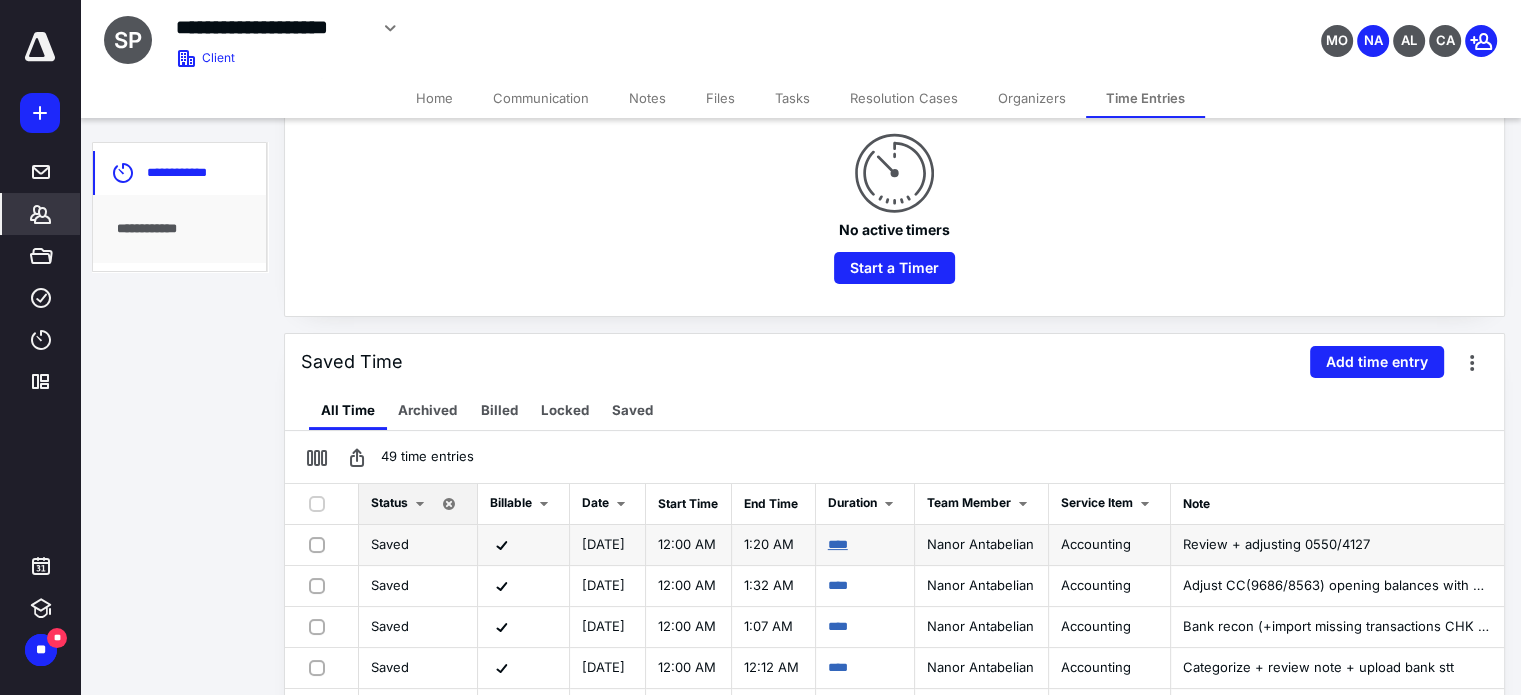 click on "****" at bounding box center (838, 544) 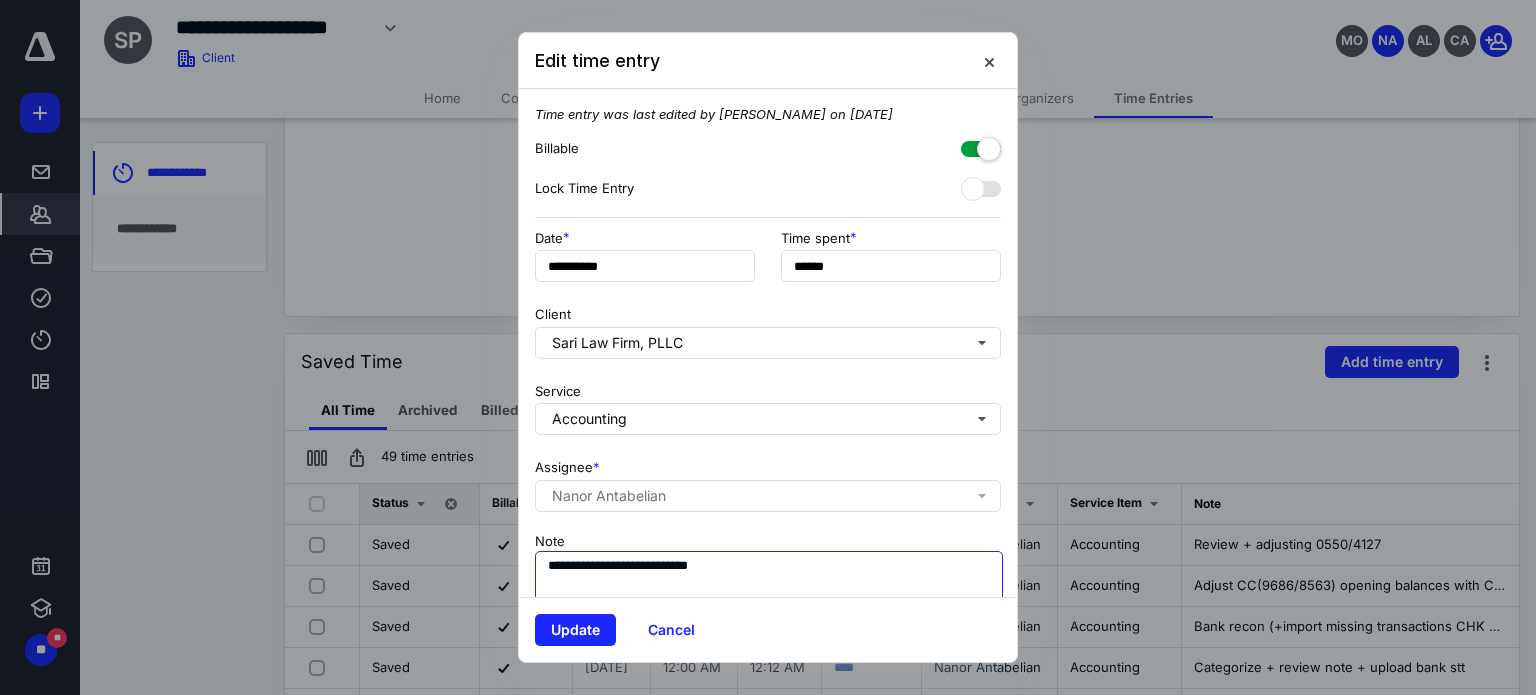 click on "**********" at bounding box center [769, 601] 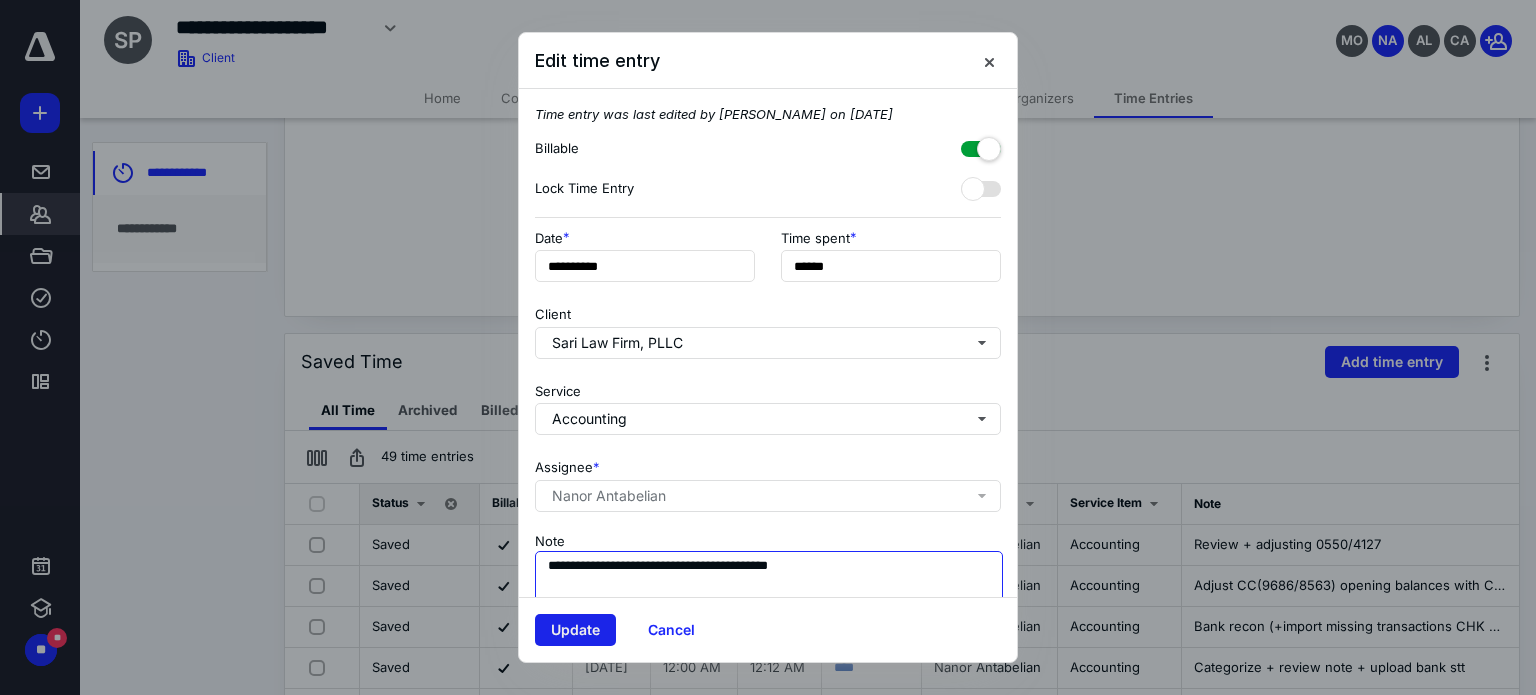 type on "**********" 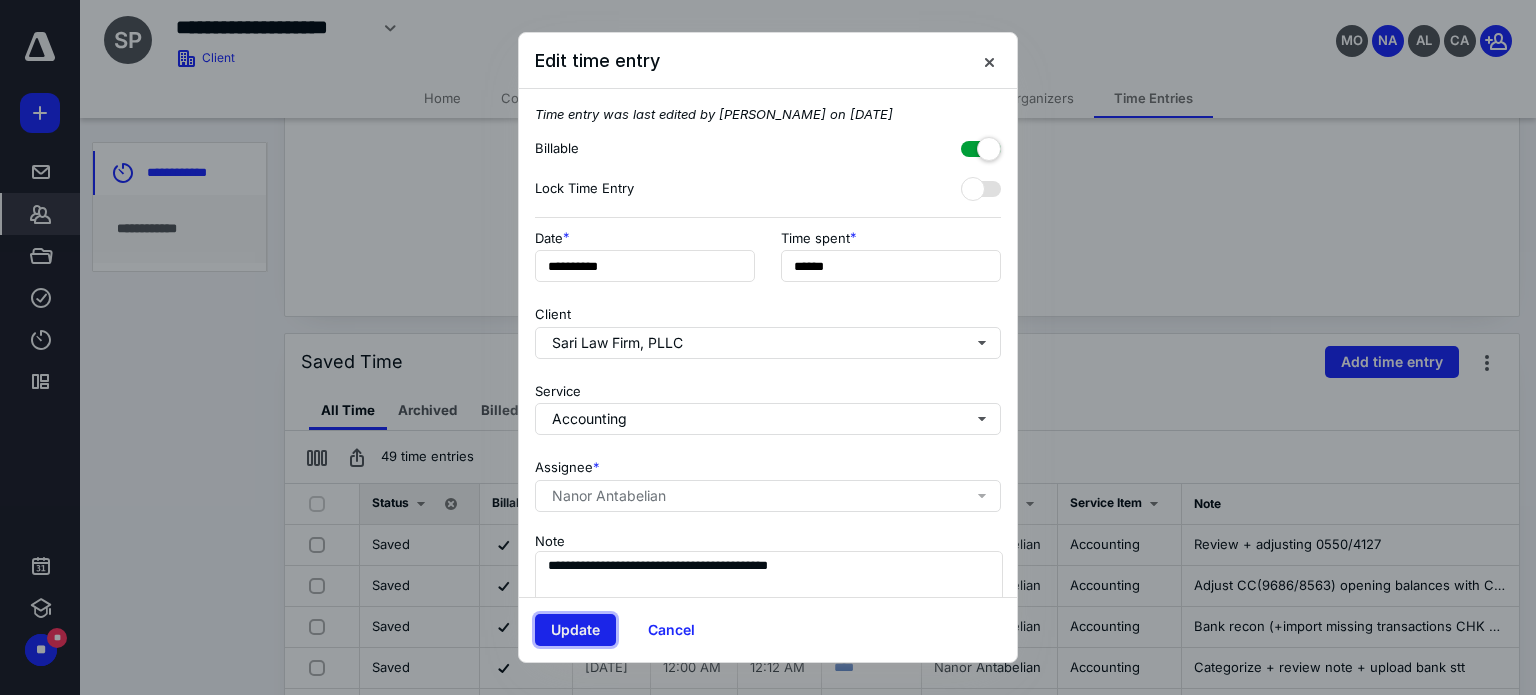 click on "Update" at bounding box center (575, 630) 